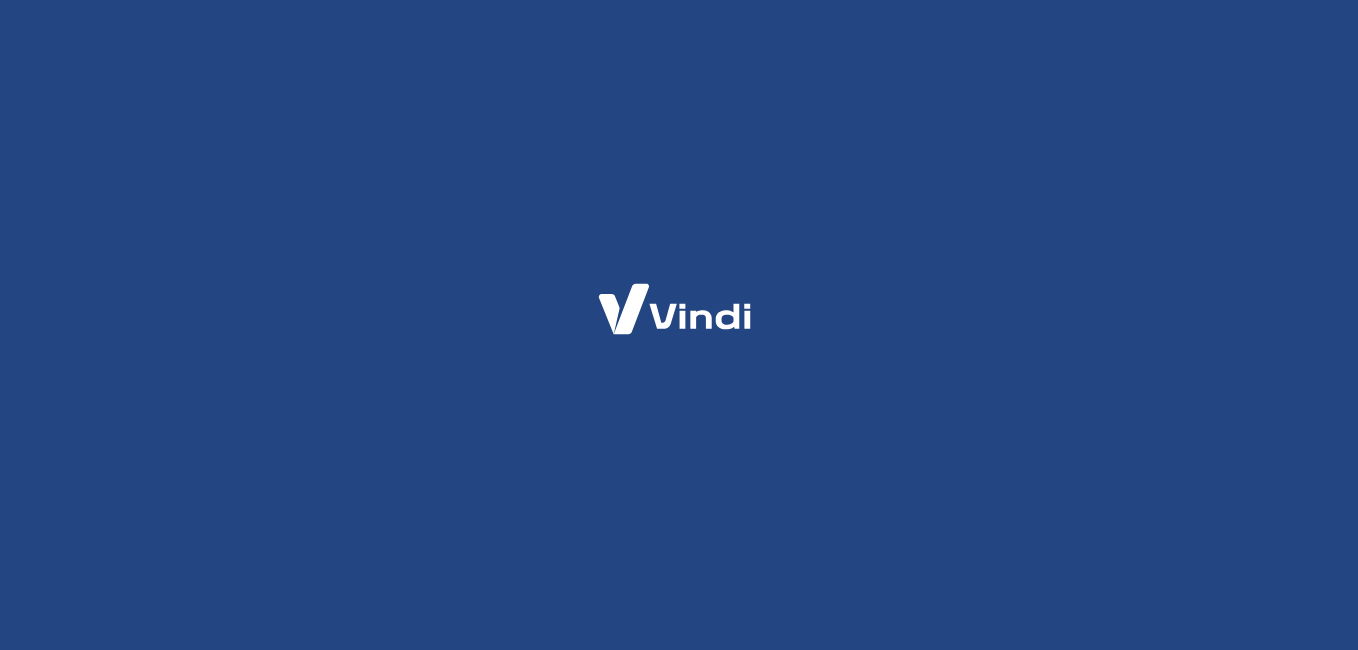 scroll, scrollTop: 0, scrollLeft: 0, axis: both 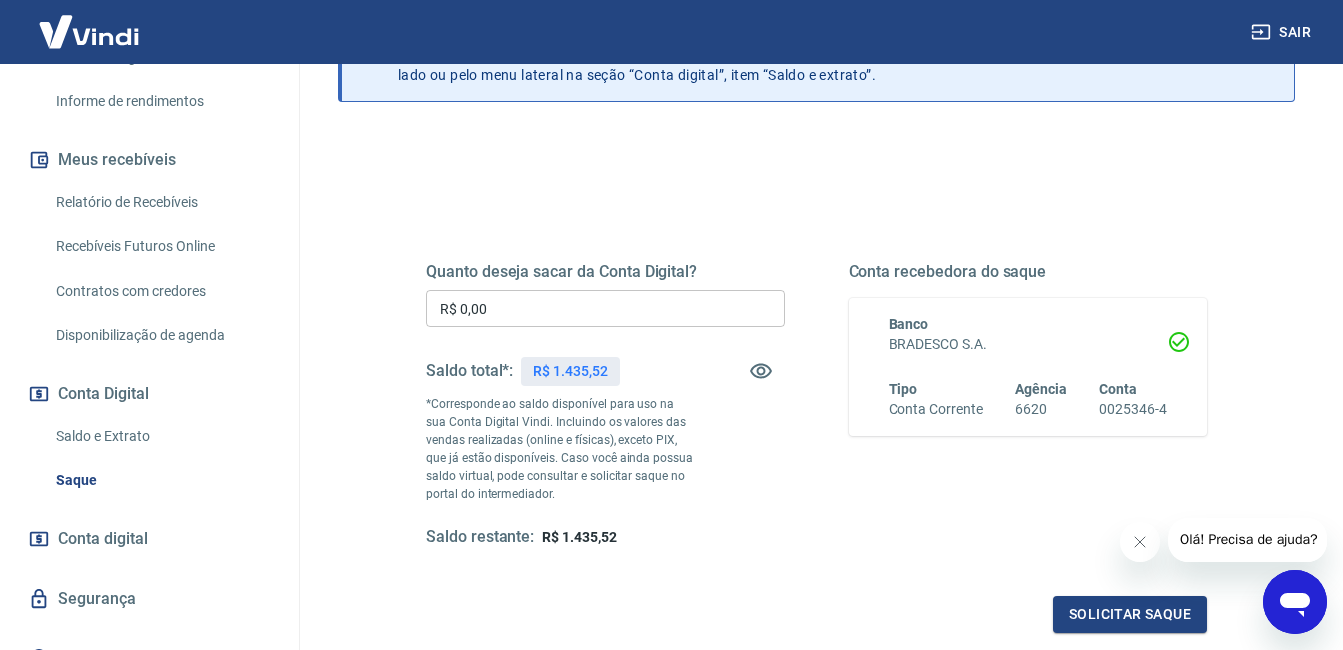 click on "Relatório de Recebíveis" at bounding box center (161, 202) 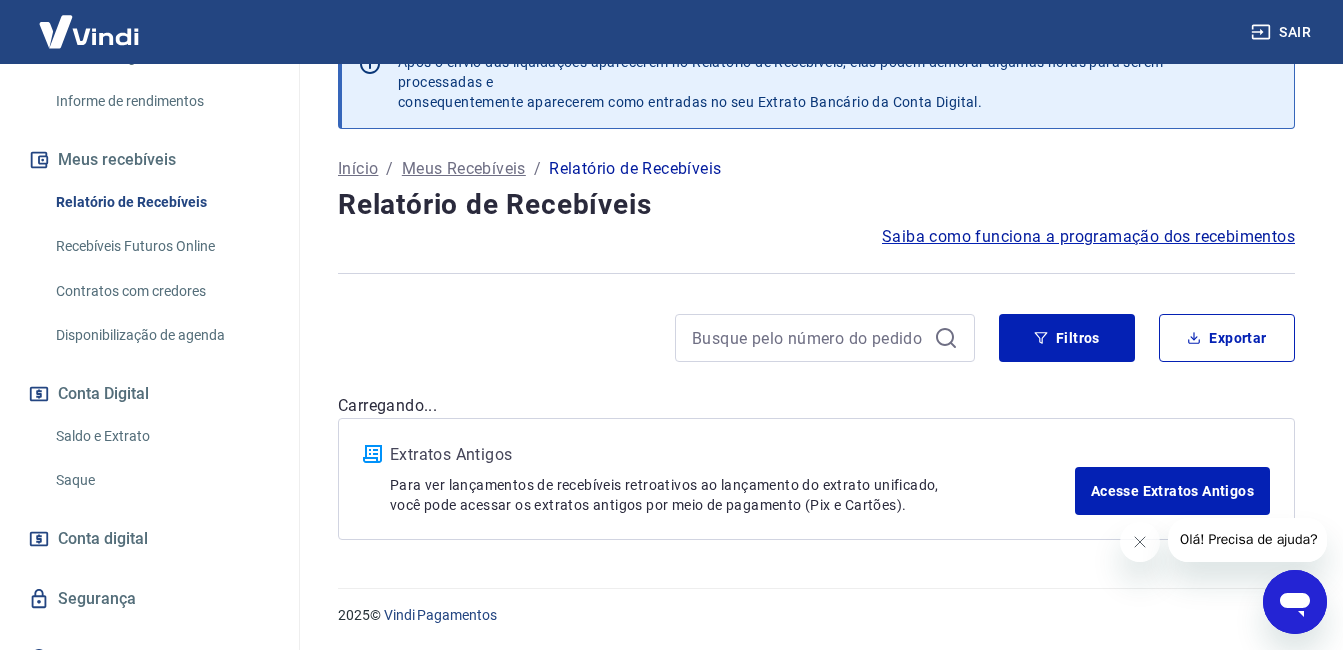 scroll, scrollTop: 53, scrollLeft: 0, axis: vertical 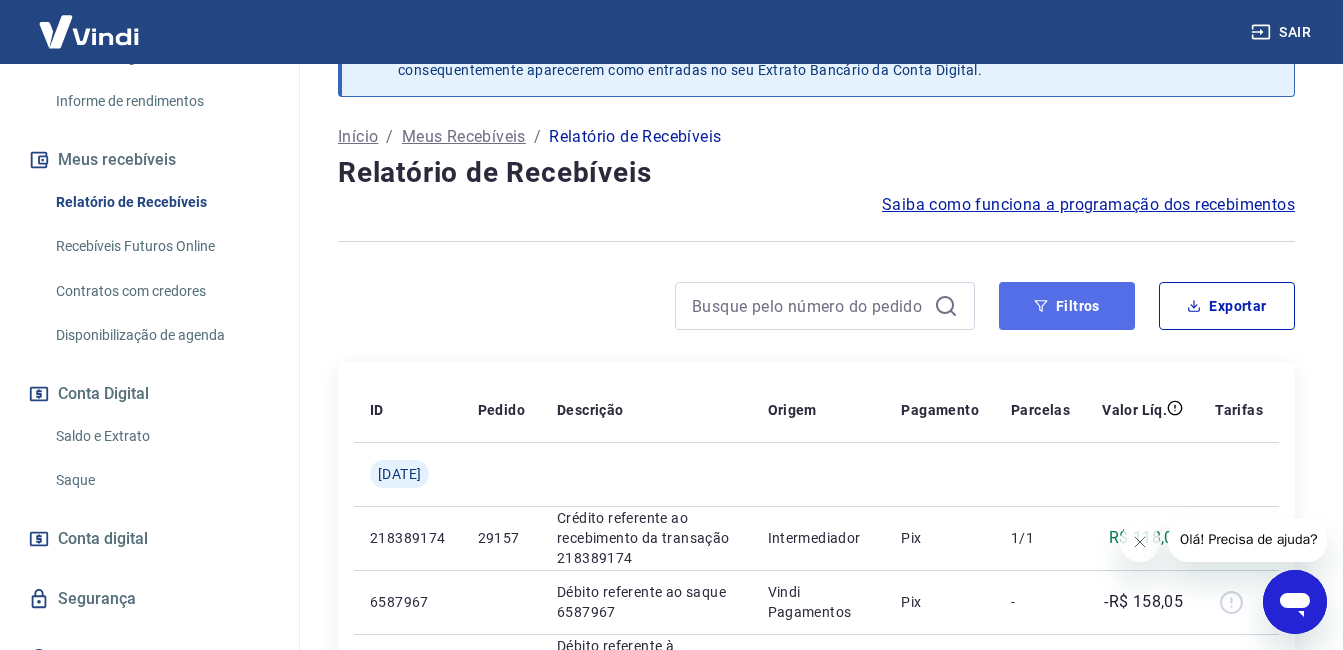 click on "Filtros" at bounding box center (1067, 306) 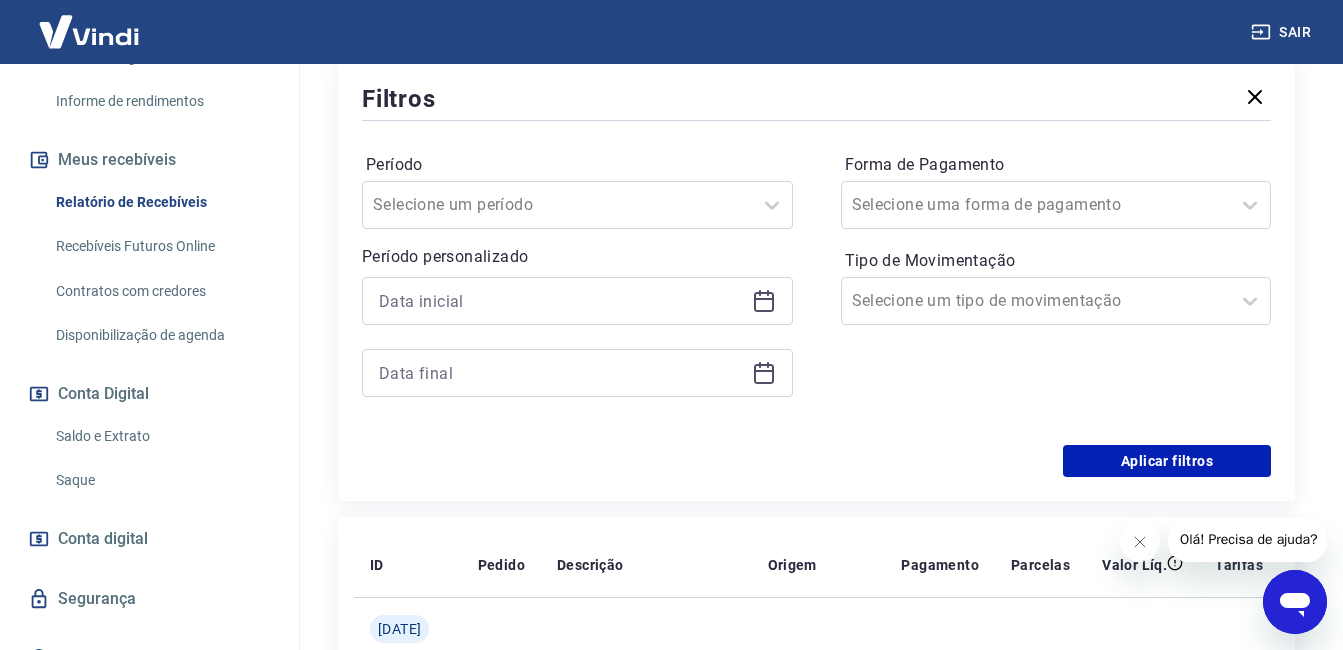 scroll, scrollTop: 405, scrollLeft: 0, axis: vertical 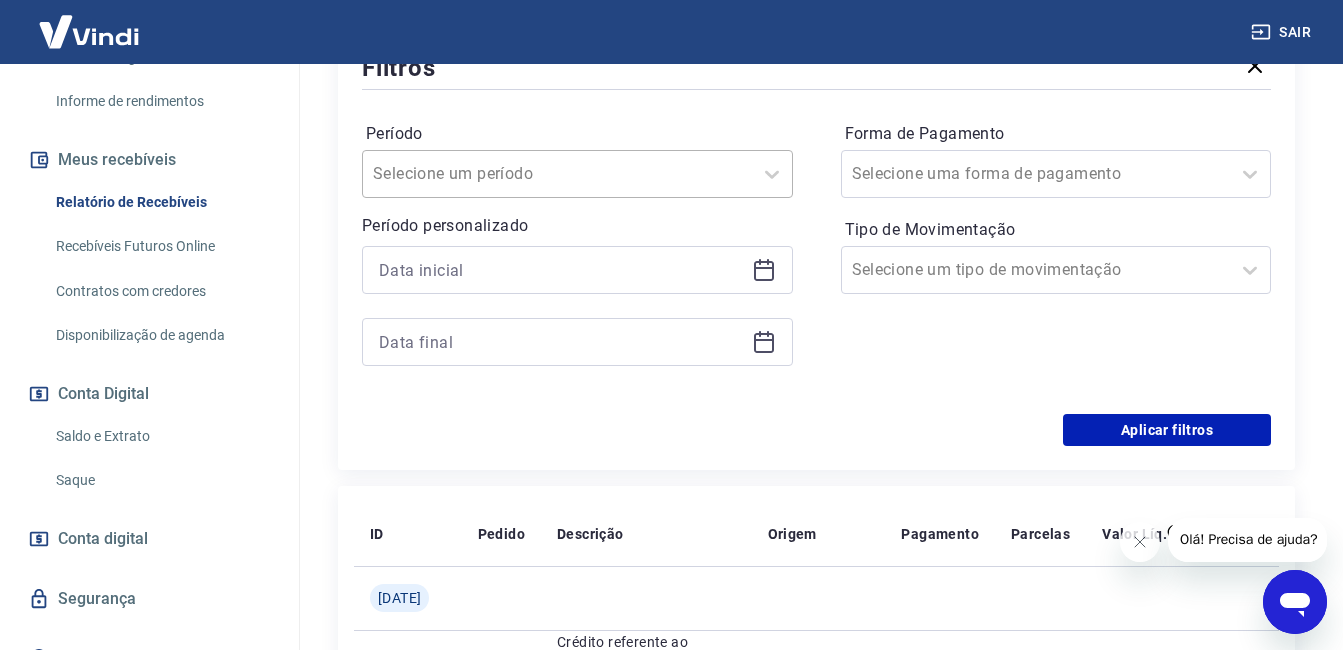 click on "Selecione um período" at bounding box center (557, 174) 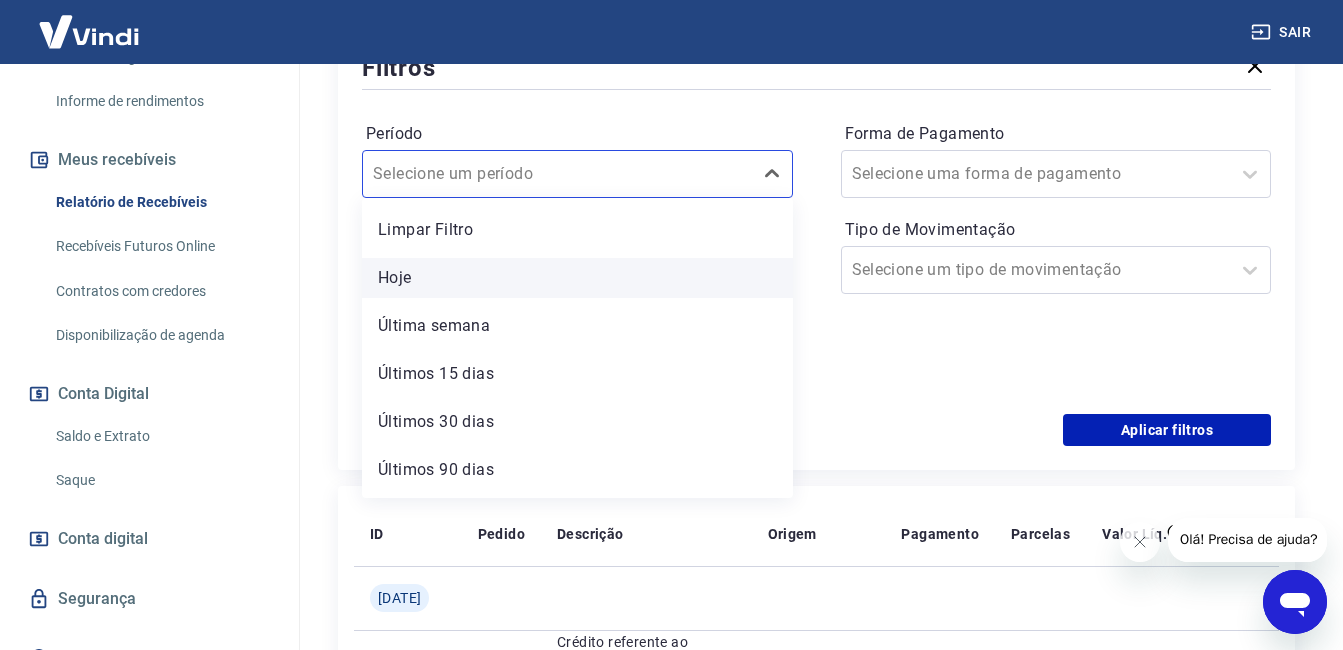 click on "Hoje" at bounding box center (577, 278) 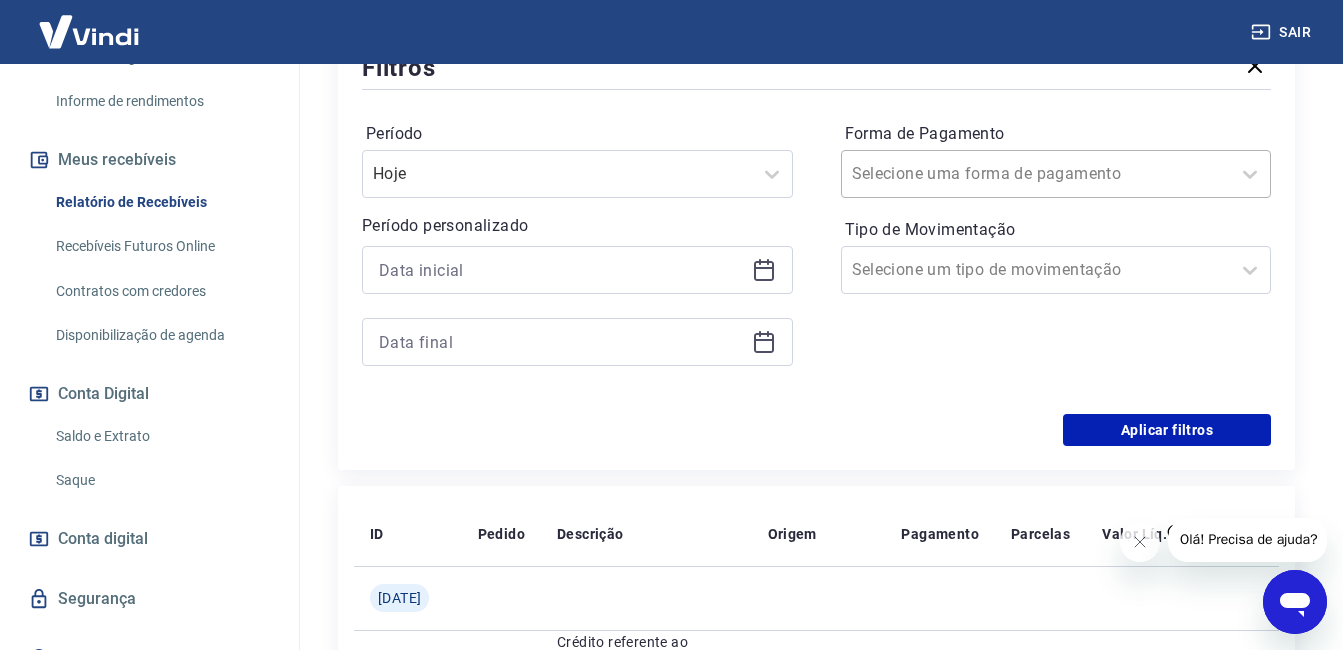 click on "Forma de Pagamento" at bounding box center [953, 174] 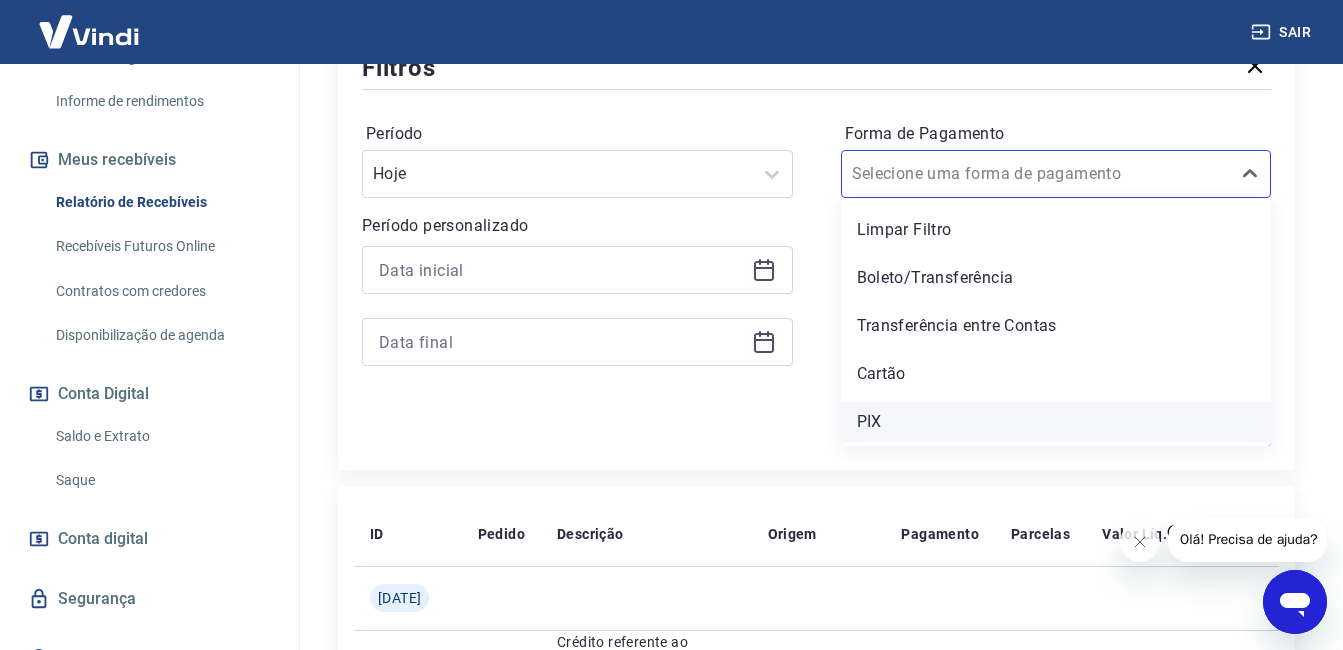 click on "PIX" at bounding box center [1056, 422] 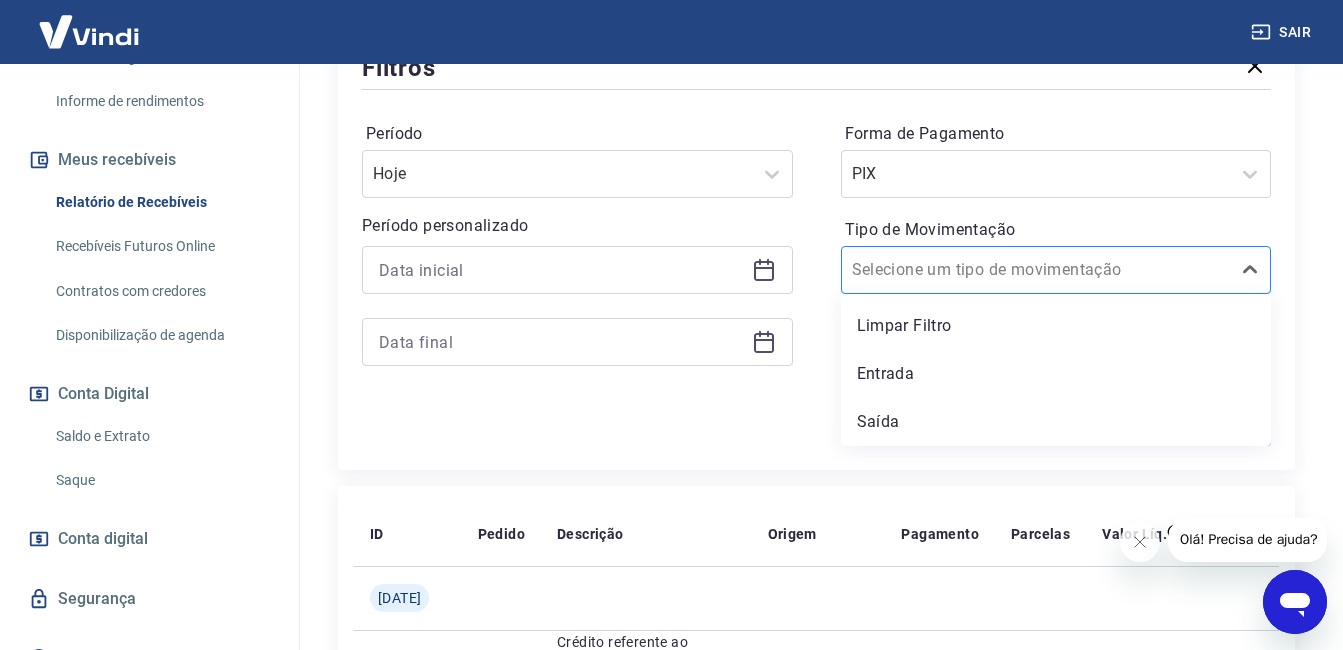 click on "Tipo de Movimentação" at bounding box center (953, 270) 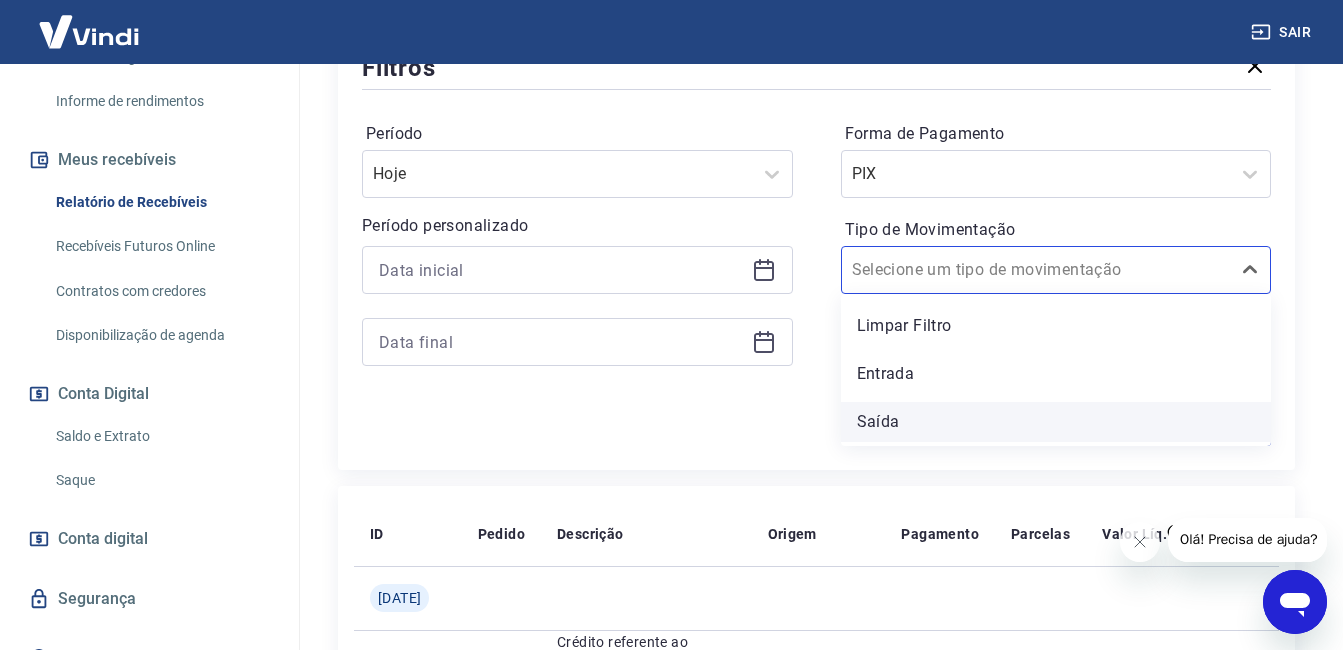 click on "Saída" at bounding box center (1056, 422) 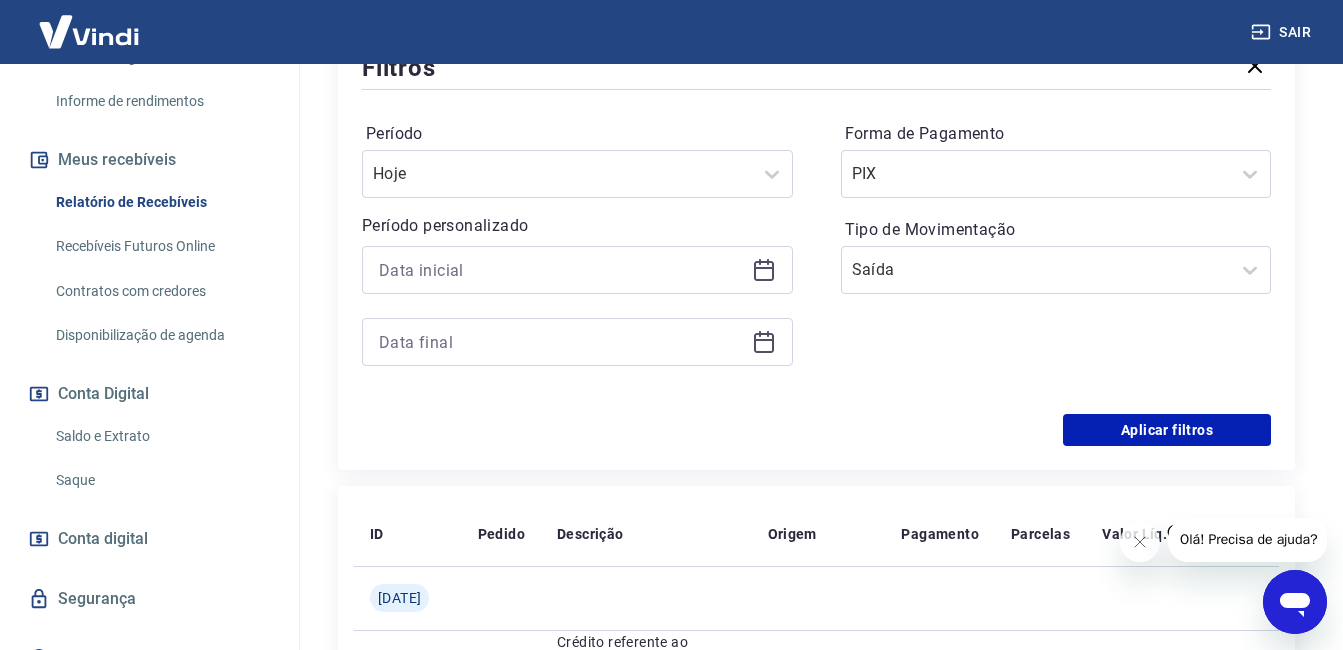 click on "Aplicar filtros" at bounding box center [816, 430] 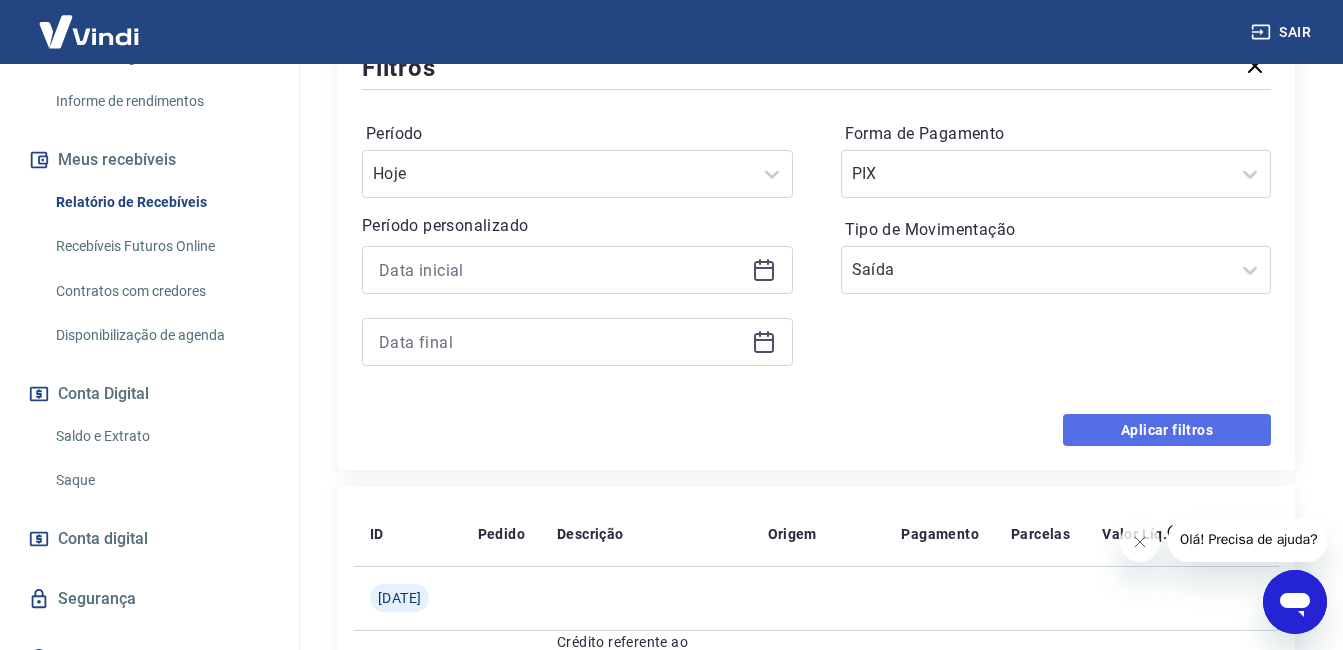 click on "Aplicar filtros" at bounding box center [1167, 430] 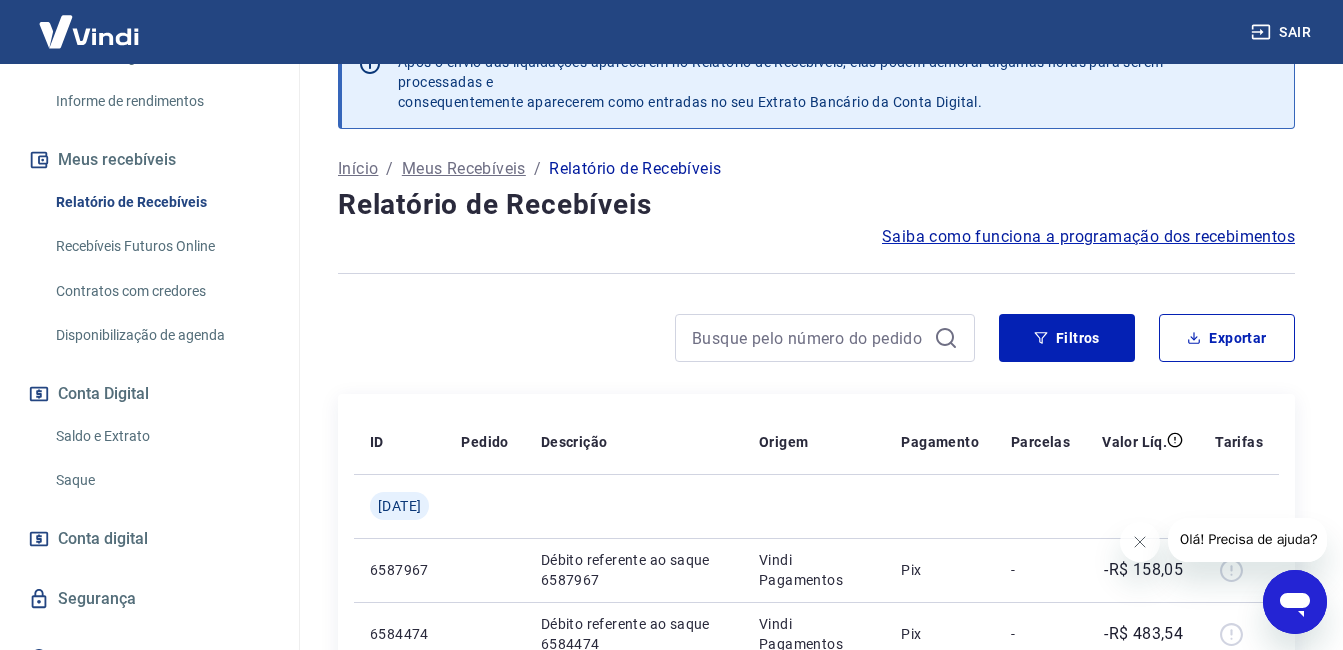 scroll, scrollTop: 398, scrollLeft: 0, axis: vertical 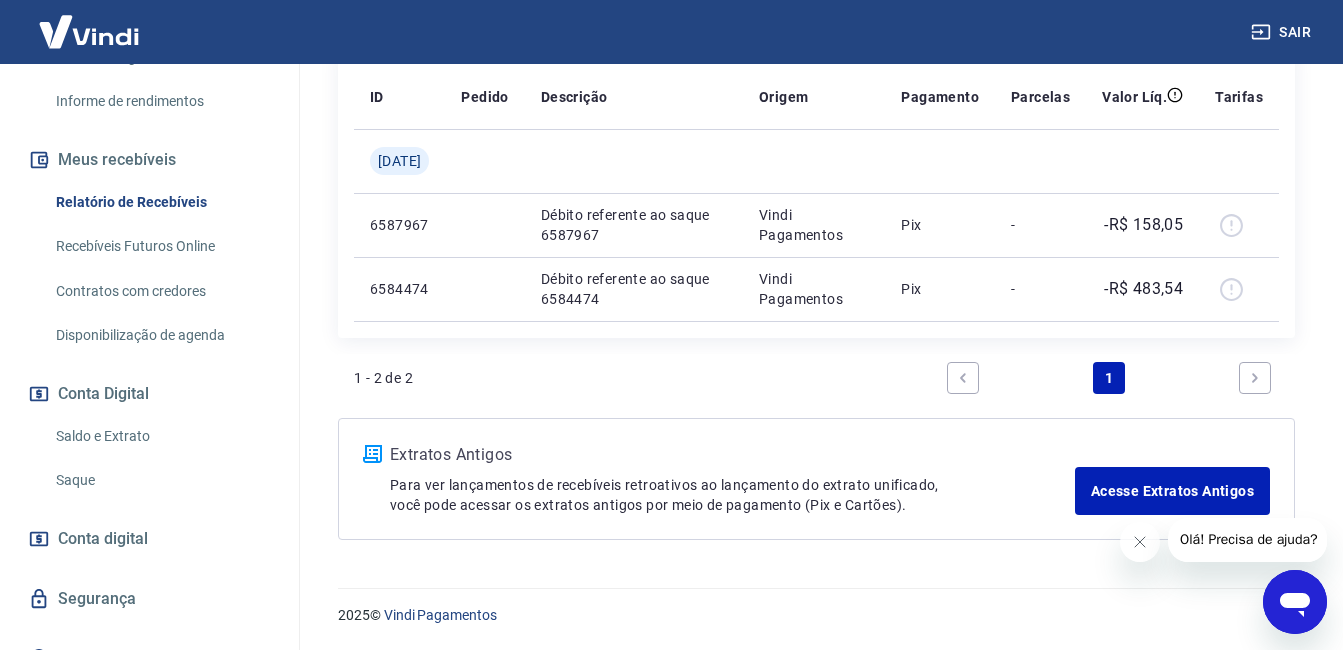 click on "Sair [PERSON_NAME] [EMAIL_ADDRESS][DOMAIN_NAME] Início Meu cadastro Dados da conta Dados de login Informe de rendimentos Meus recebíveis Relatório de Recebíveis Recebíveis Futuros Online Contratos com credores Disponibilização de agenda Conta Digital Saldo e Extrato Saque Conta digital Segurança Fale conosco Após o envio das liquidações aparecerem no Relatório de Recebíveis, elas podem demorar algumas horas para serem processadas e   consequentemente aparecerem como entradas no seu Extrato Bancário da Conta Digital. Início / Meus Recebíveis / Relatório de Recebíveis Relatório de Recebíveis Saiba como funciona a programação dos recebimentos Saiba como funciona a programação dos recebimentos Filtros Exportar ID Pedido Descrição Origem Pagamento Parcelas Valor Líq. Tarifas [DATE] 6587967 Débito referente ao saque 6587967 Vindi Pagamentos Pix - -R$ 158,05 6584474 Débito referente ao saque 6584474 Vindi Pagamentos Pix - -R$ 483,54 1 - 2 de 2 1   Extratos Antigos 2025  ©" at bounding box center [671, -73] 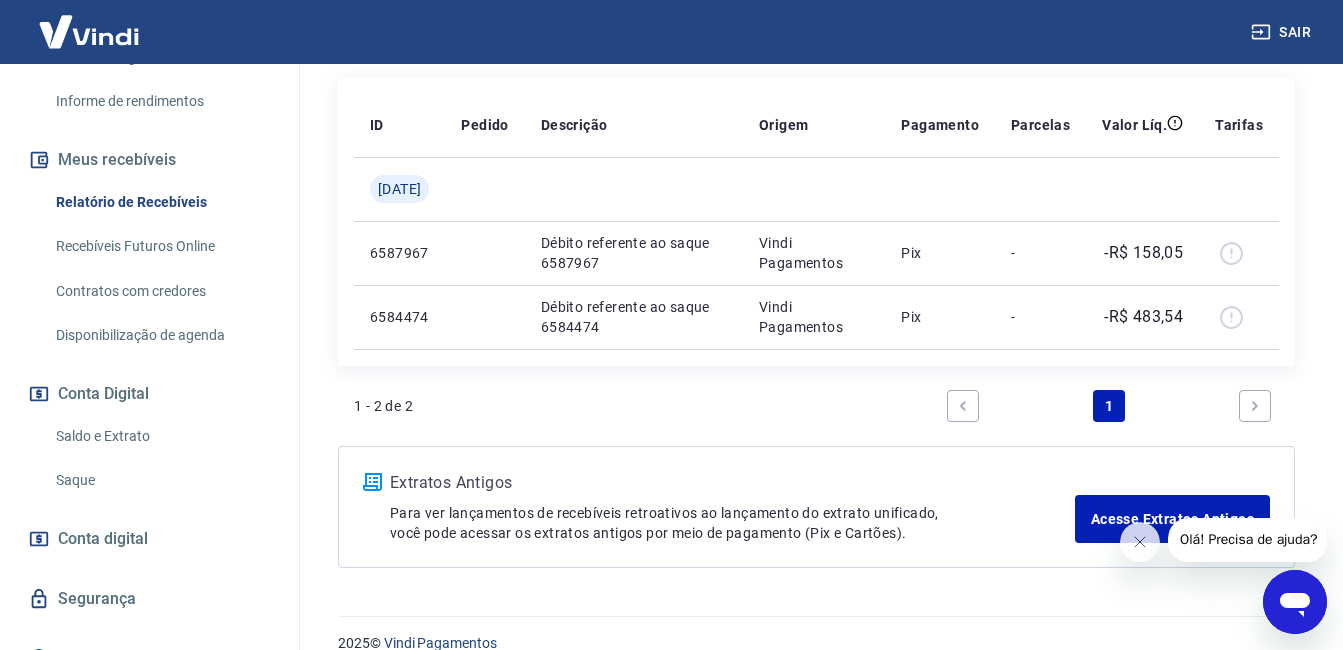 scroll, scrollTop: 398, scrollLeft: 0, axis: vertical 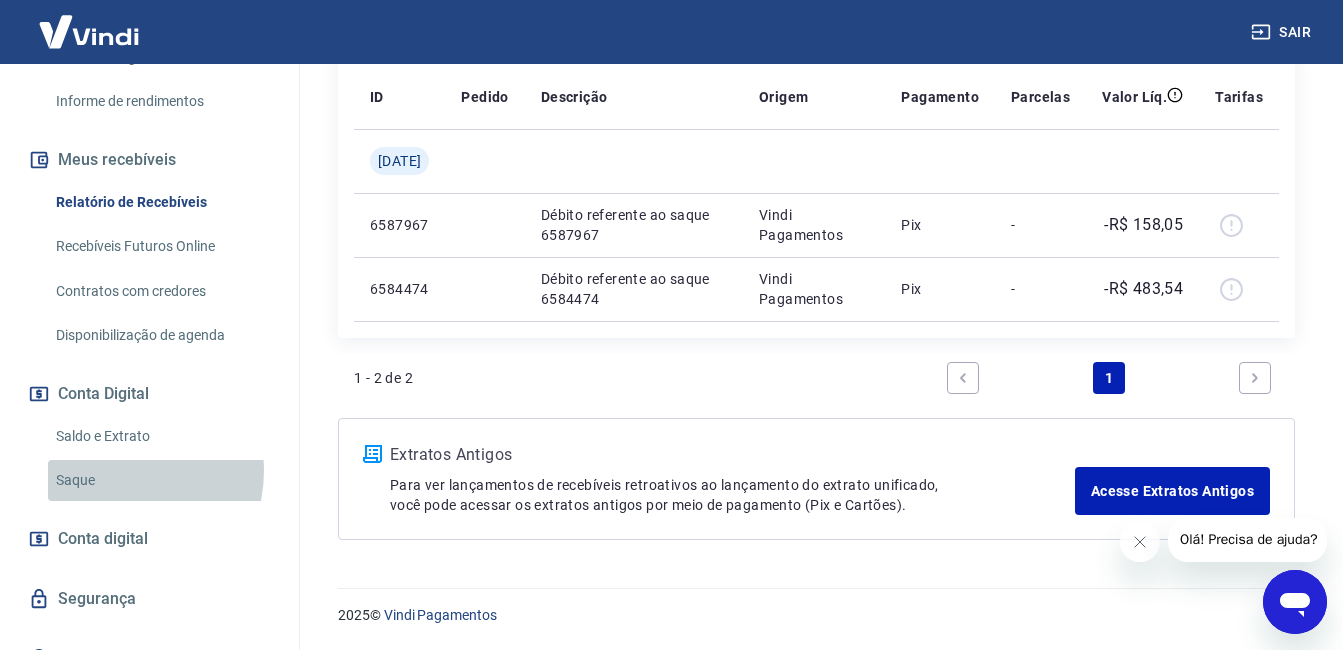 click on "Saque" at bounding box center [161, 480] 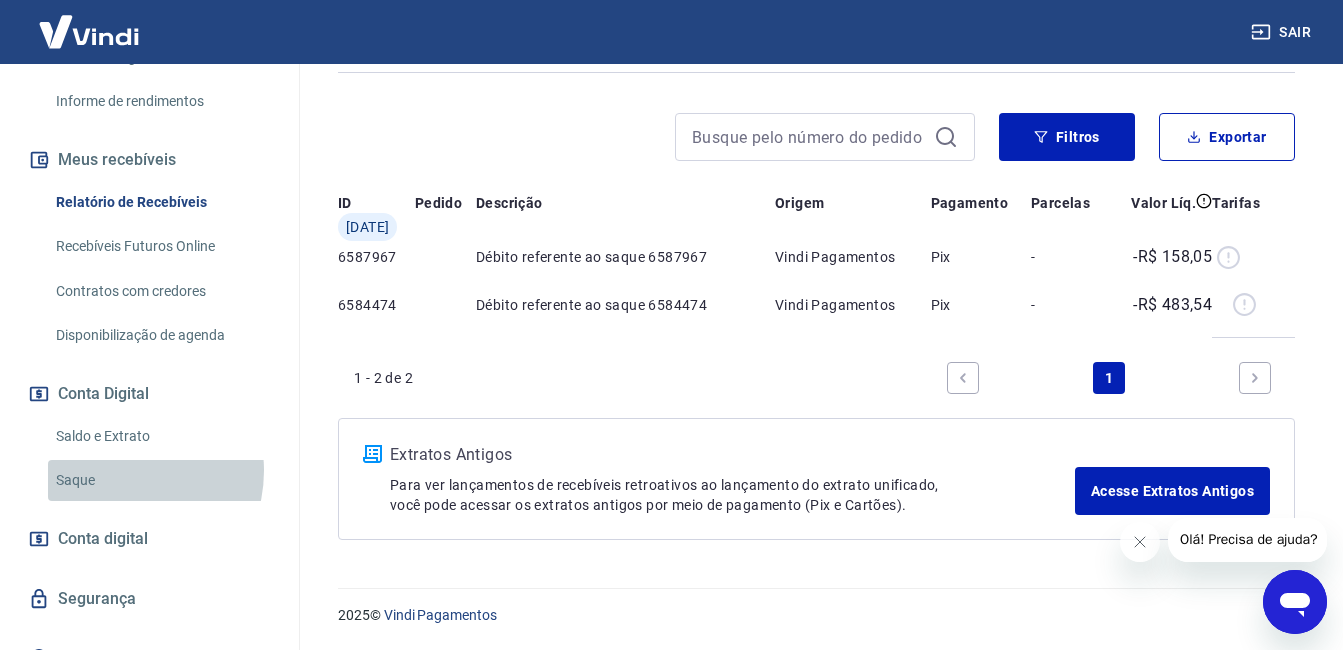 scroll, scrollTop: 0, scrollLeft: 0, axis: both 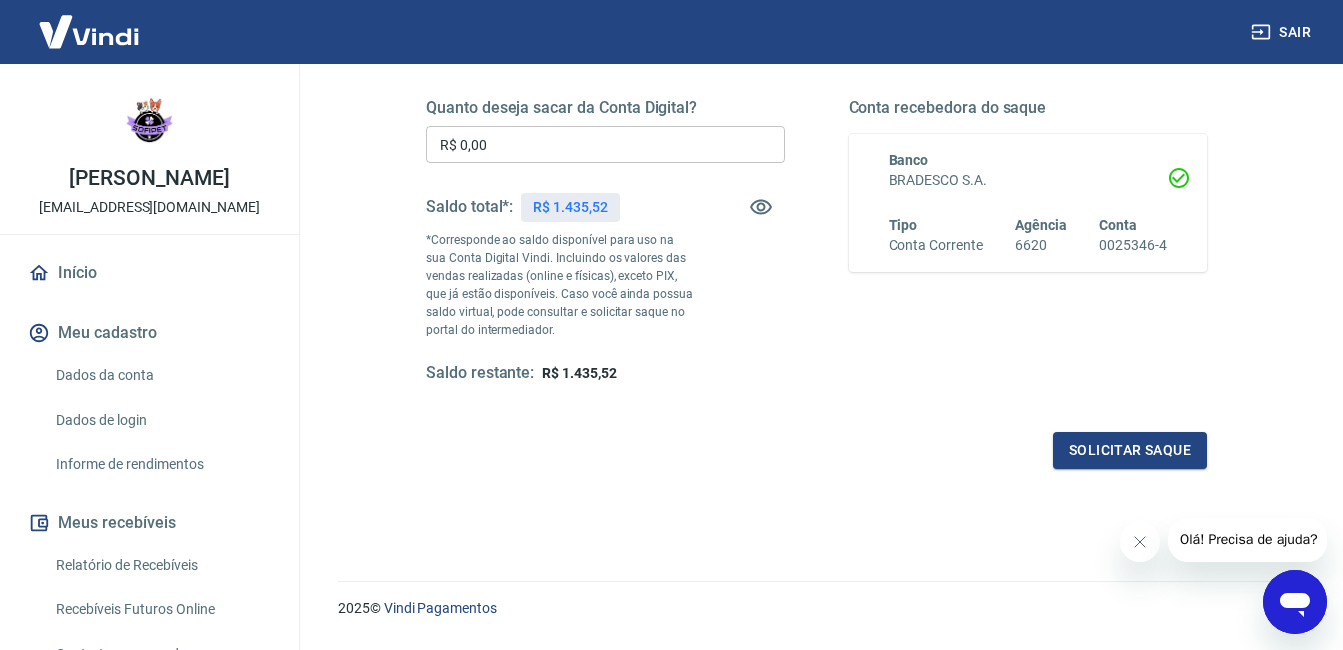 drag, startPoint x: 288, startPoint y: 343, endPoint x: 215, endPoint y: 281, distance: 95.77578 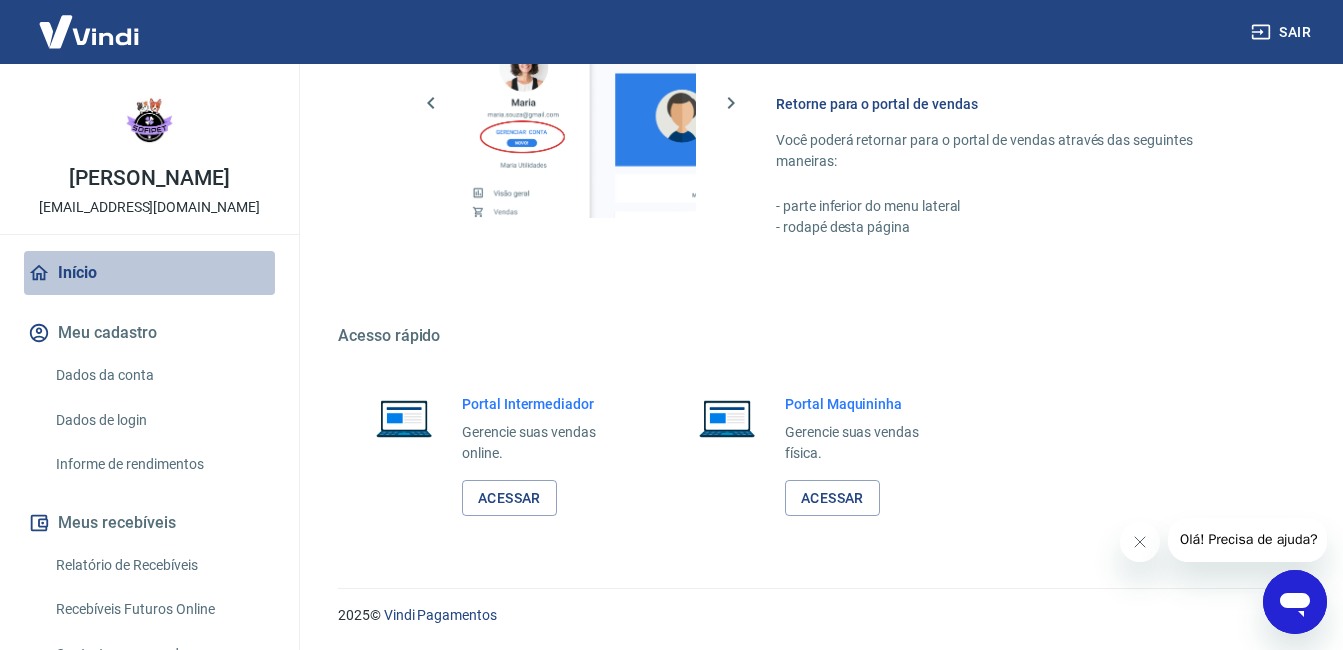 click on "Início" at bounding box center [149, 273] 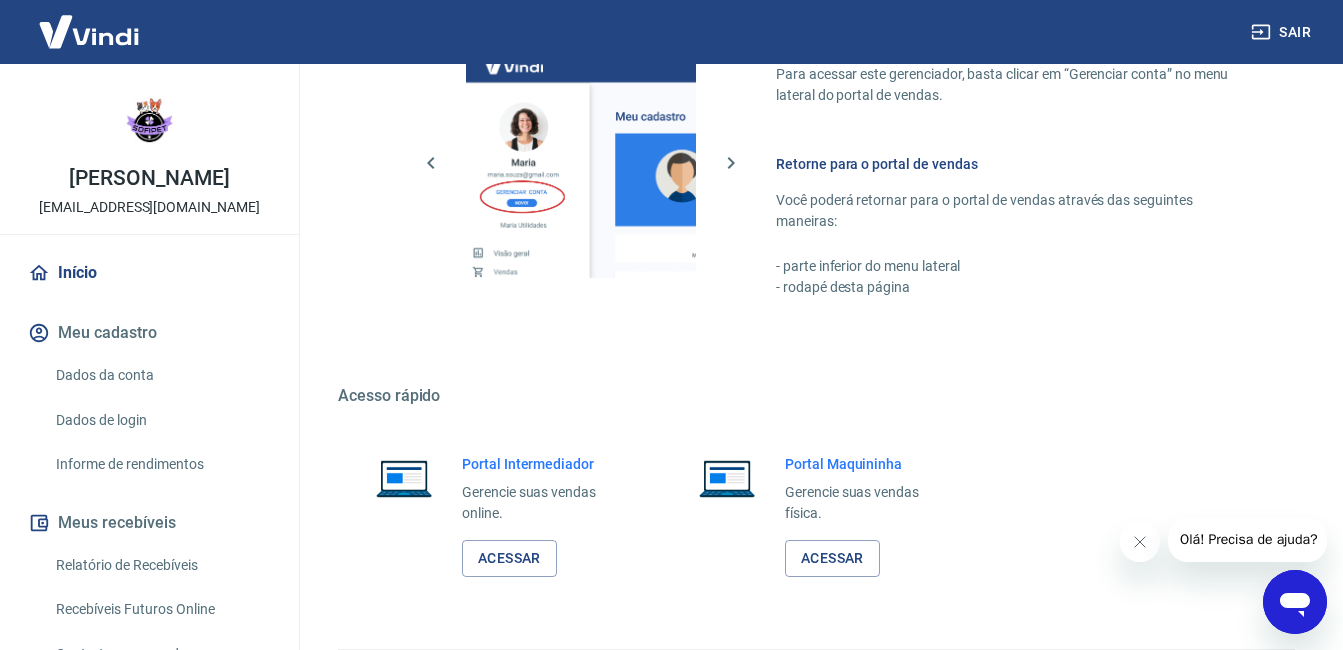 scroll, scrollTop: 1139, scrollLeft: 0, axis: vertical 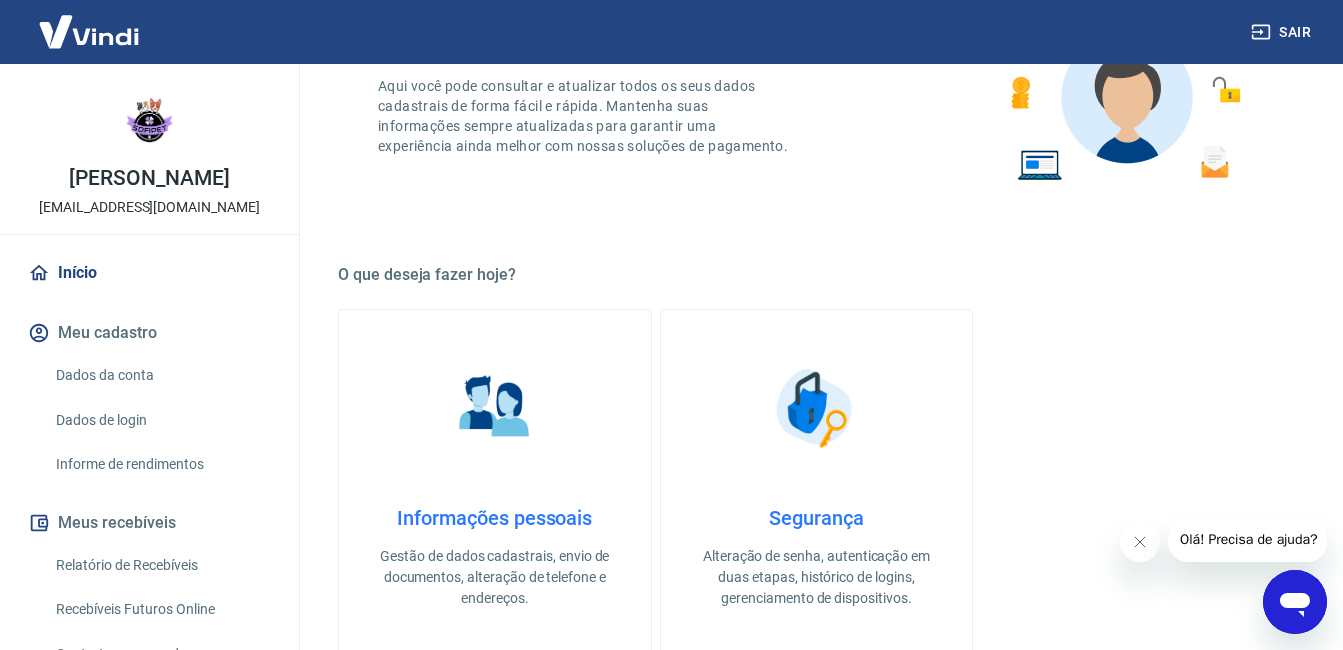click on "Informações pessoais Gestão de dados cadastrais, envio de documentos, alteração de telefone e endereços." at bounding box center [495, 483] 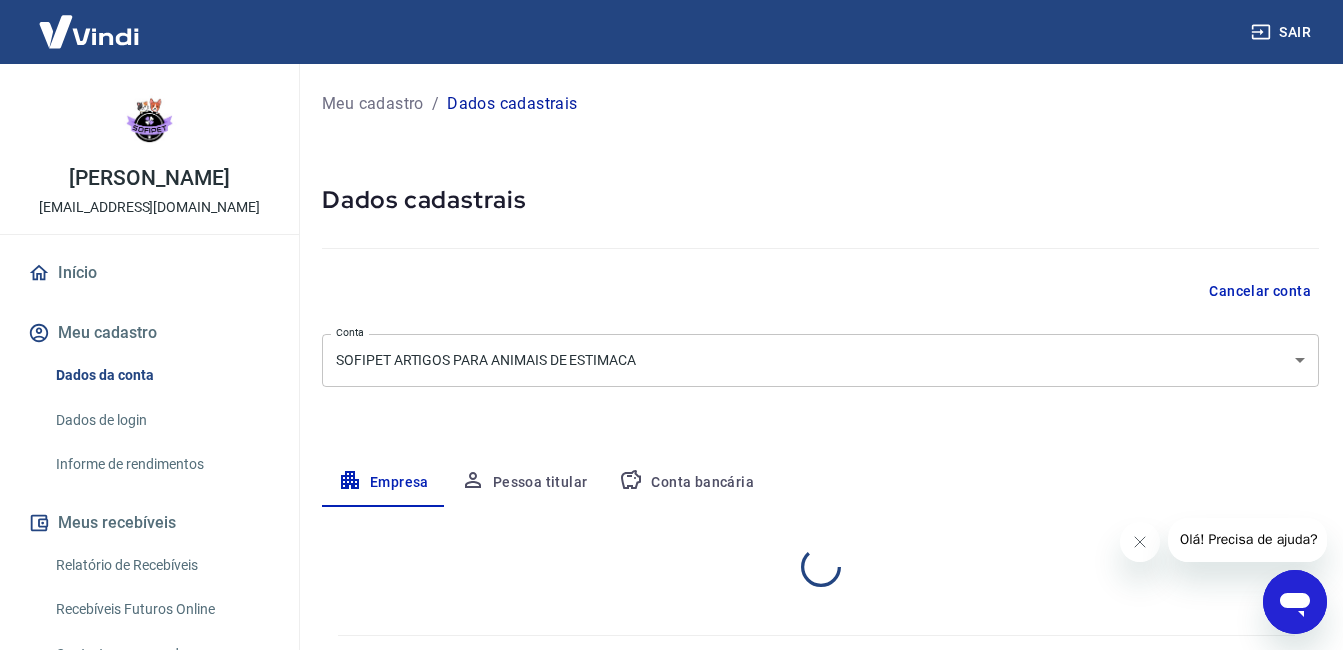 select on "SP" 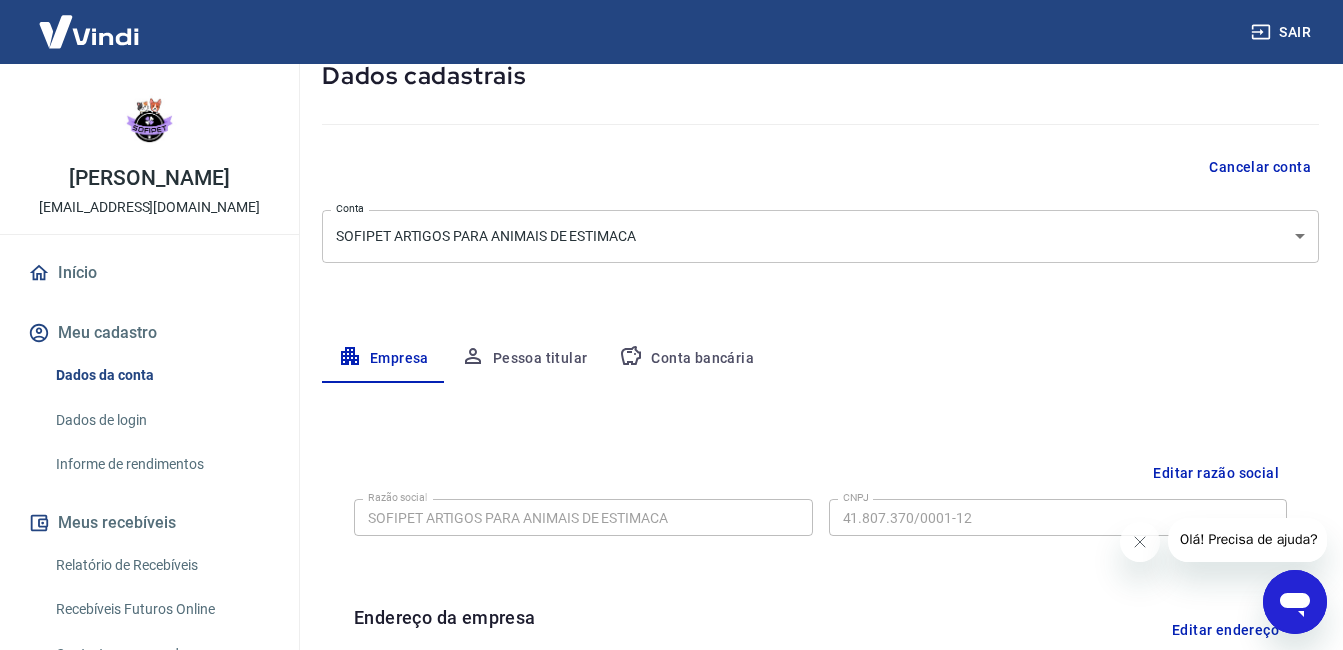 scroll, scrollTop: 131, scrollLeft: 0, axis: vertical 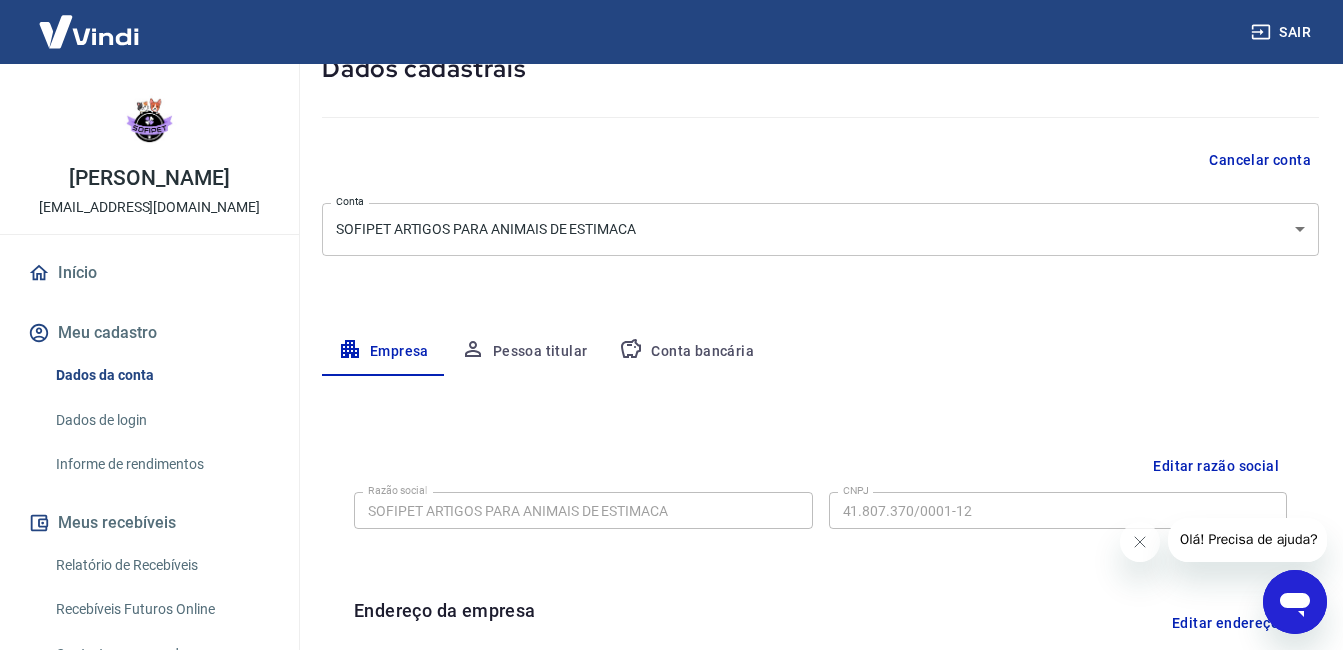 click on "Conta bancária" at bounding box center [686, 352] 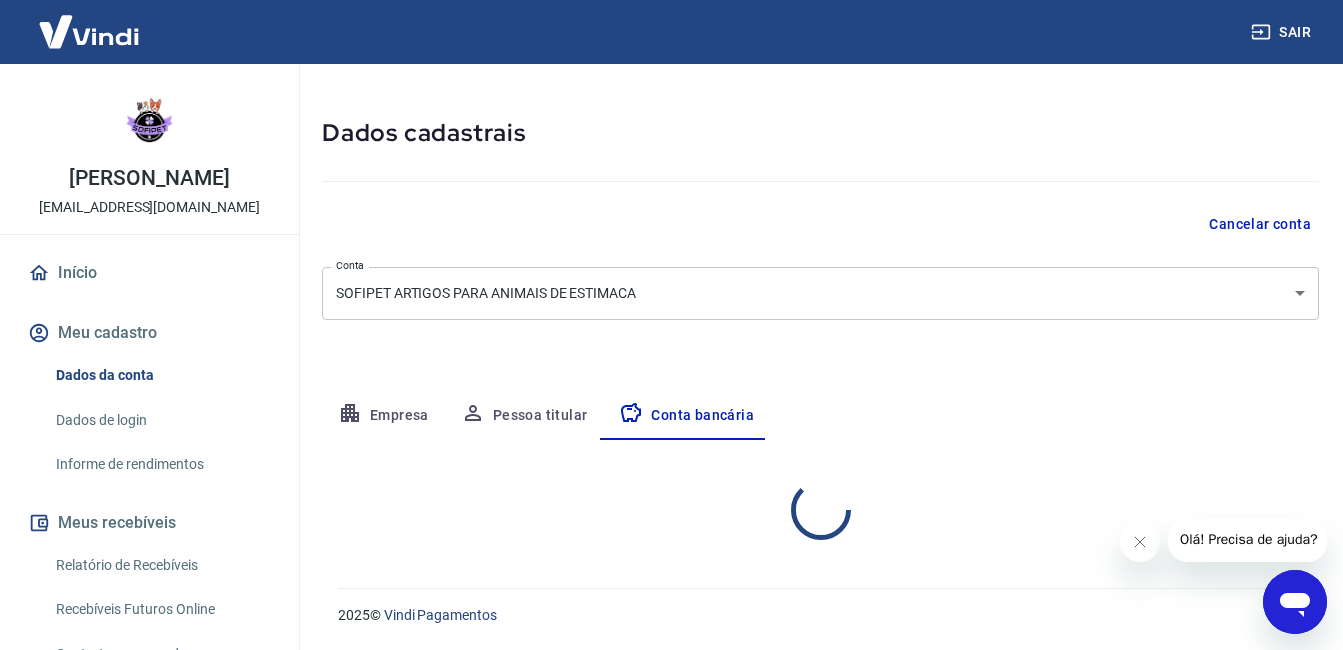 select on "1" 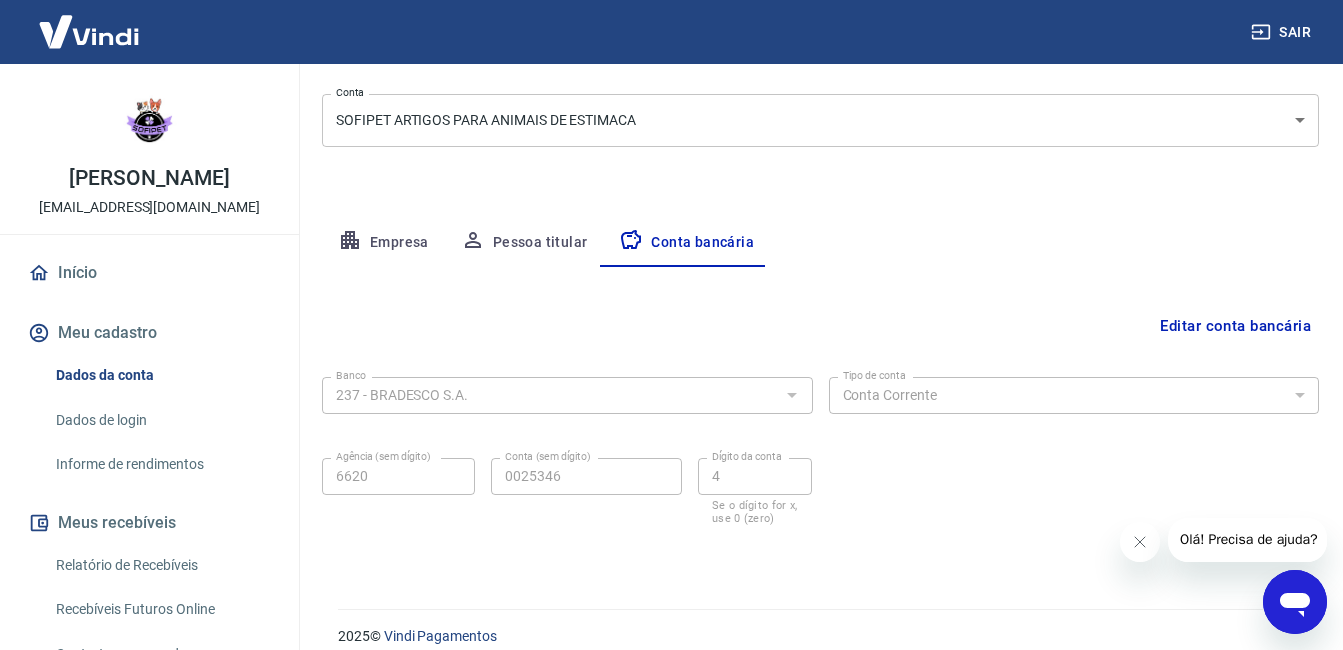scroll, scrollTop: 261, scrollLeft: 0, axis: vertical 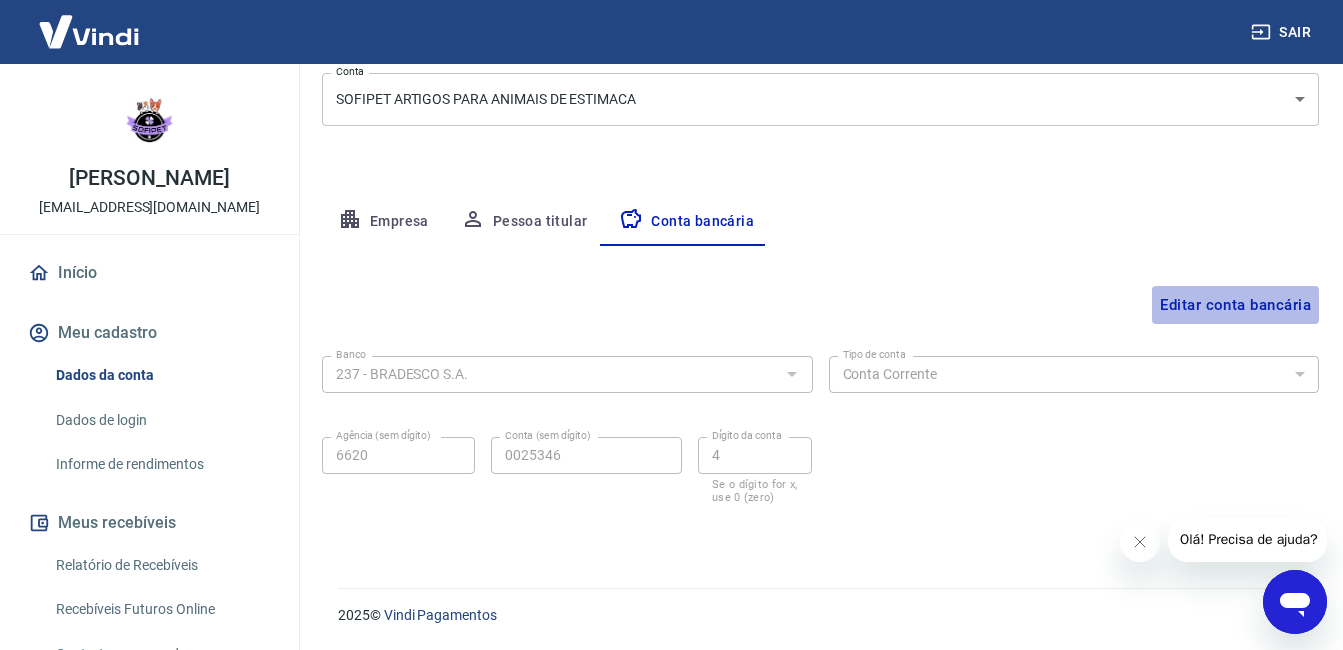 click on "Editar conta bancária" at bounding box center [1235, 305] 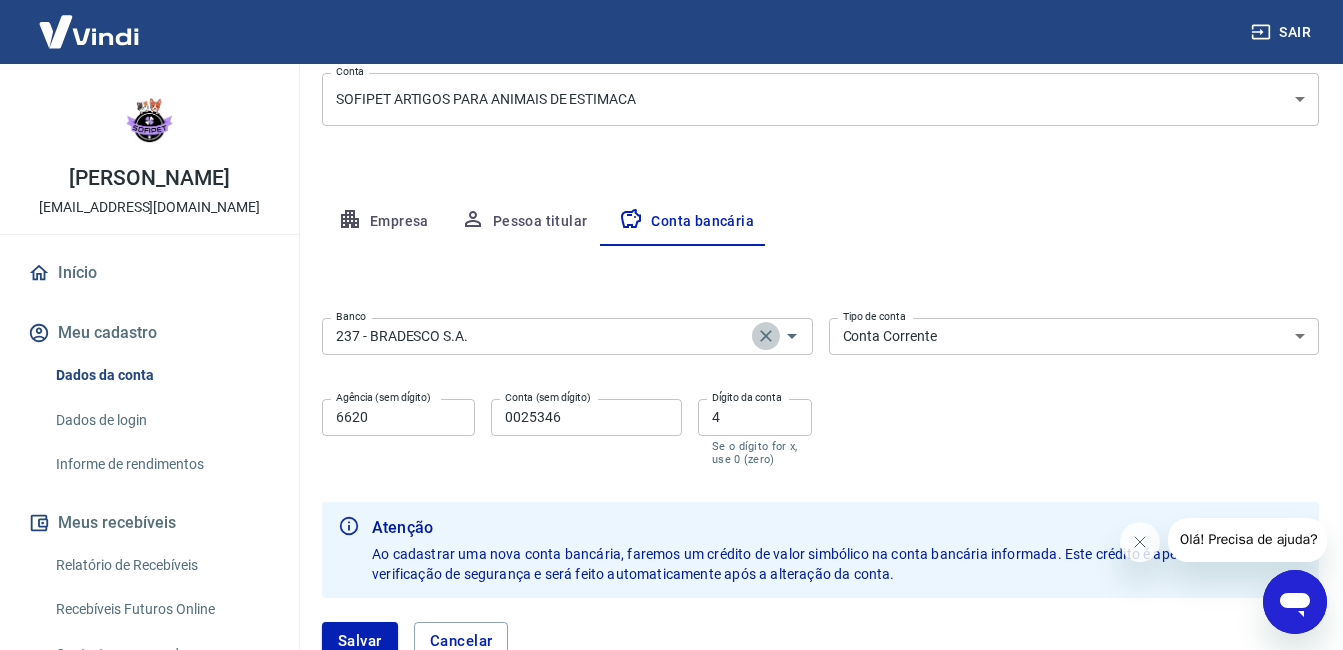 click 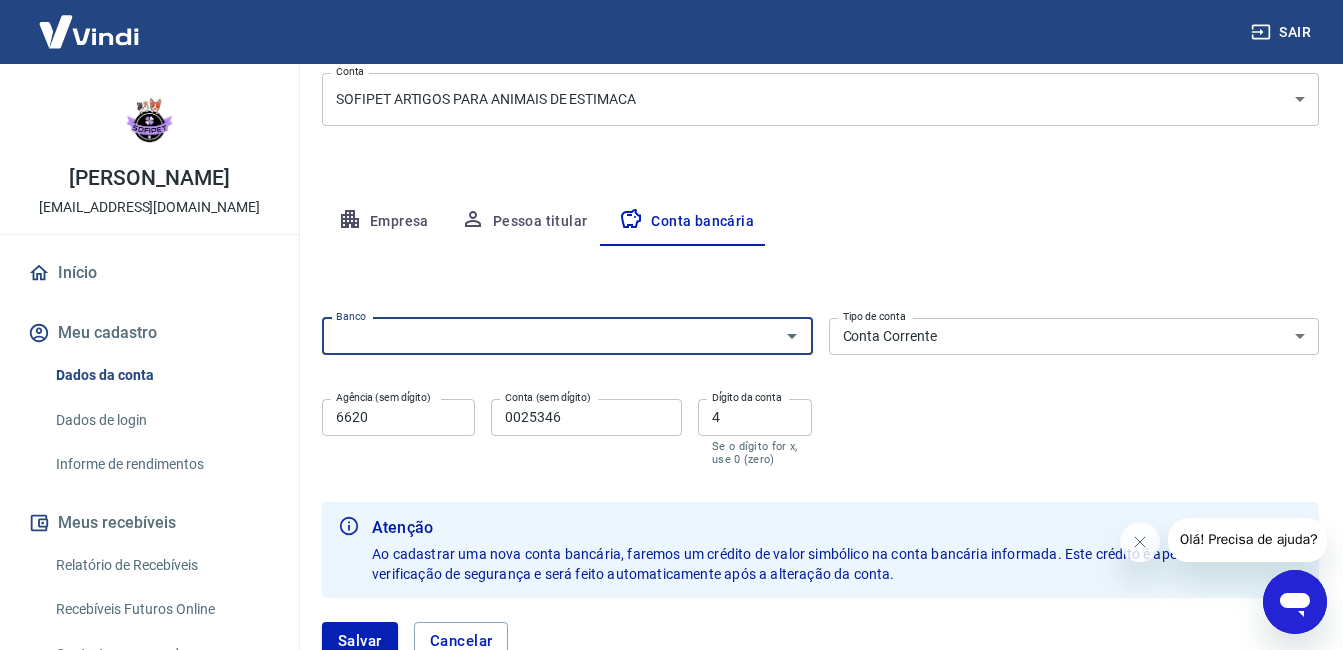 click on "Banco" at bounding box center [551, 336] 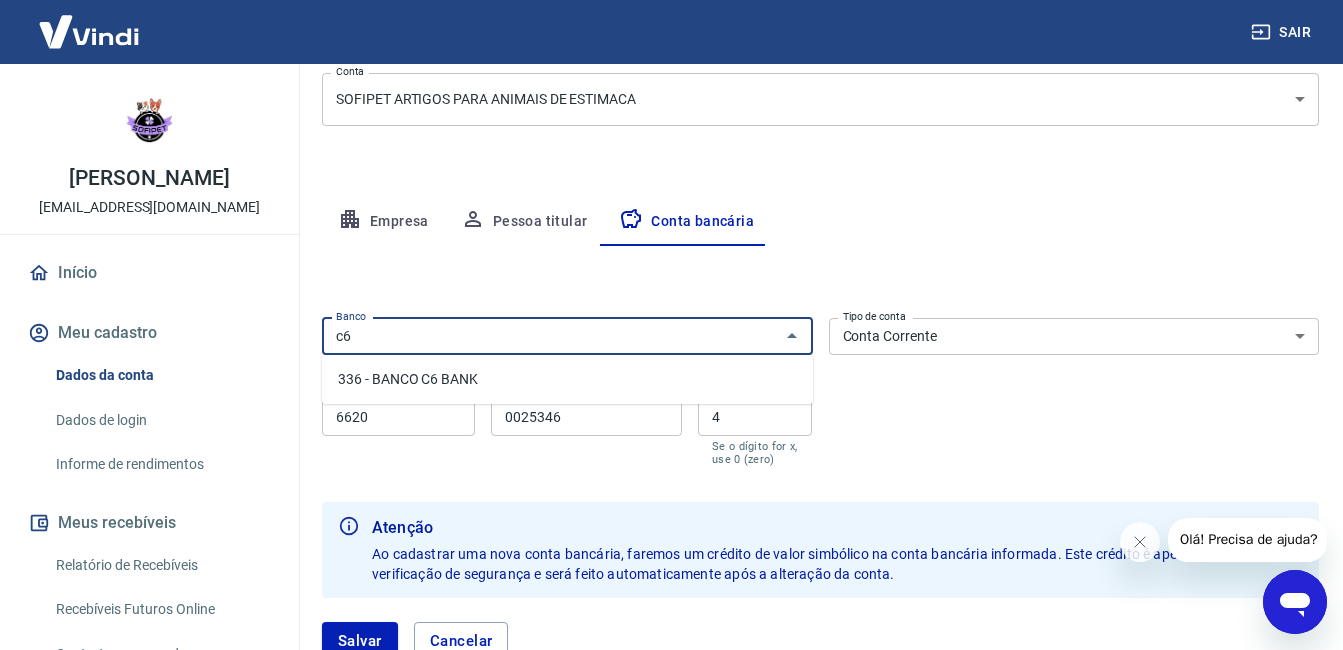 click on "336 - BANCO C6 BANK" at bounding box center (567, 379) 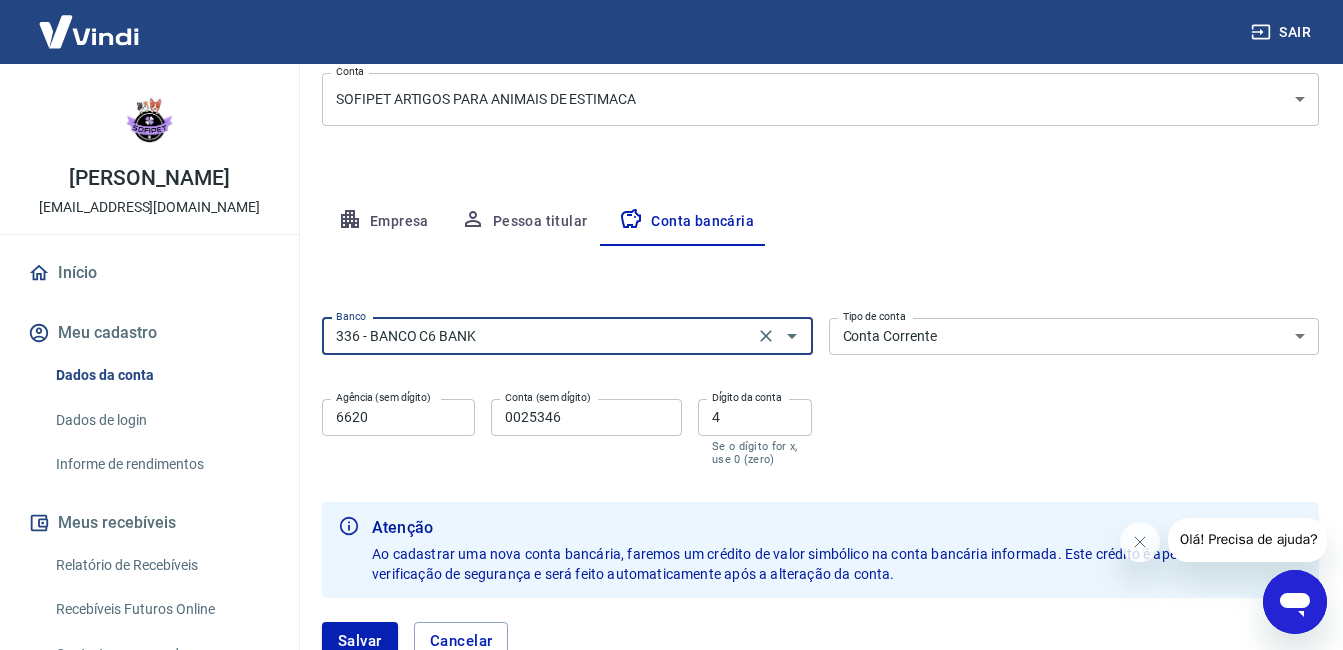 type on "336 - BANCO C6 BANK" 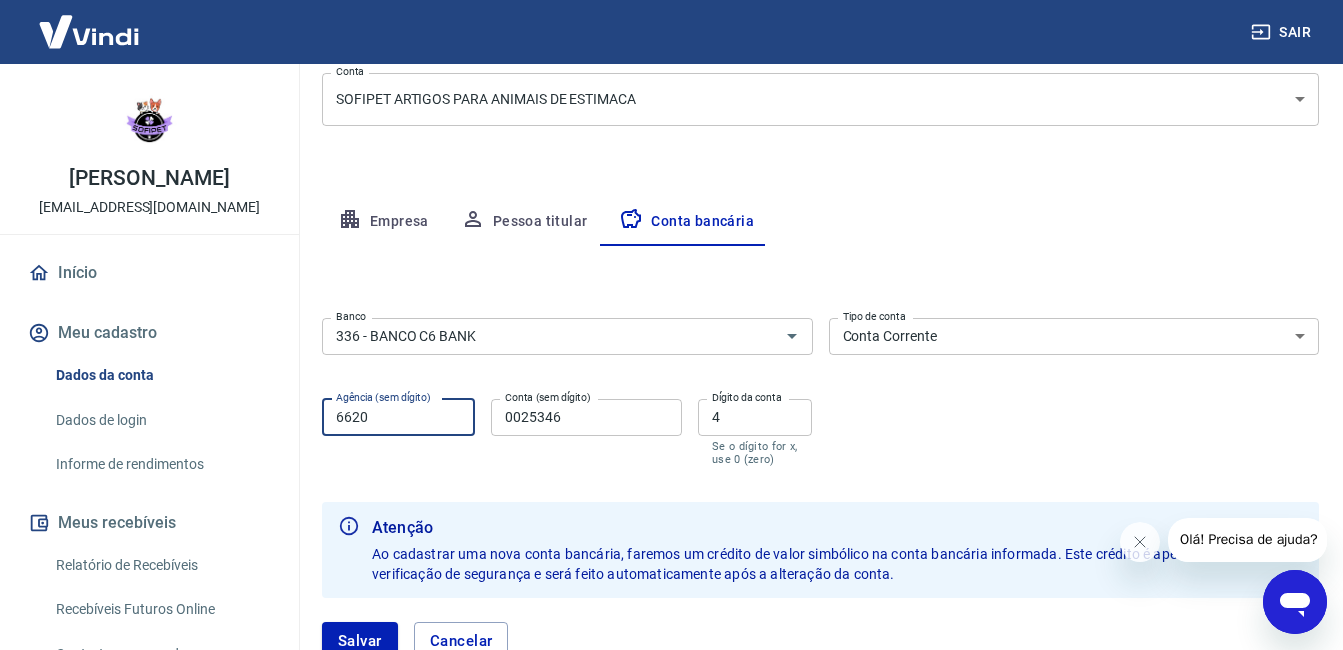 drag, startPoint x: 377, startPoint y: 423, endPoint x: 323, endPoint y: 412, distance: 55.108982 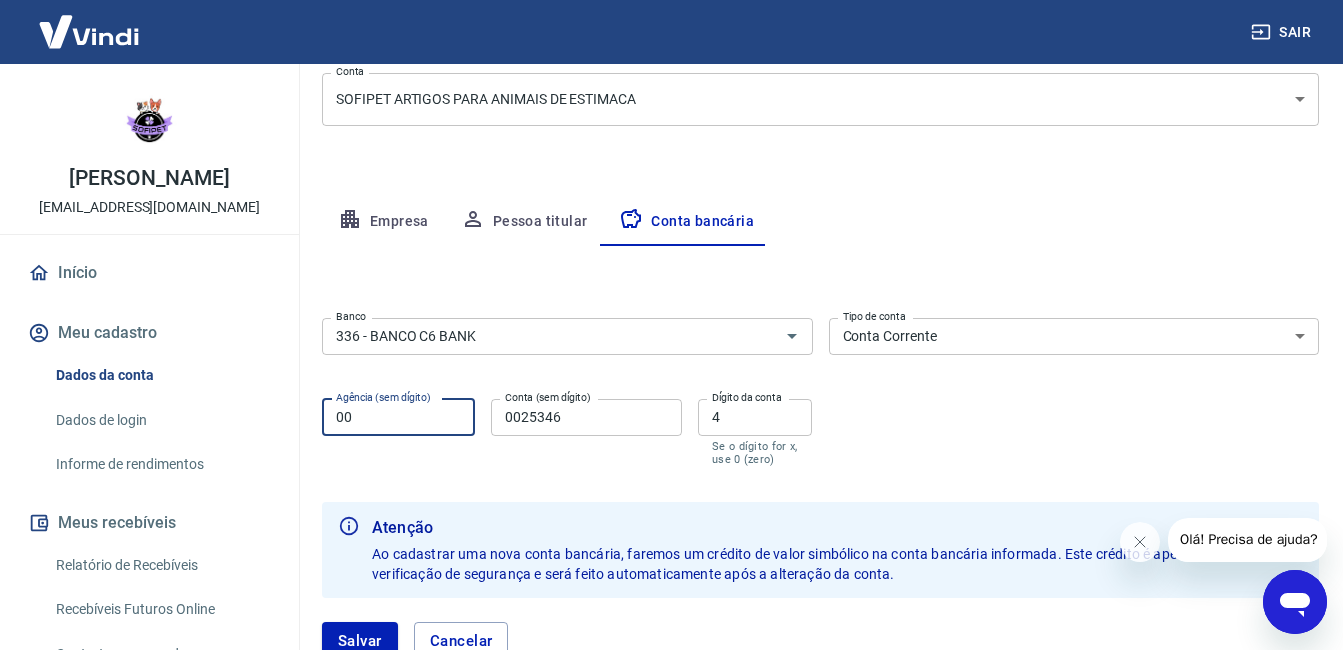 type on "0001" 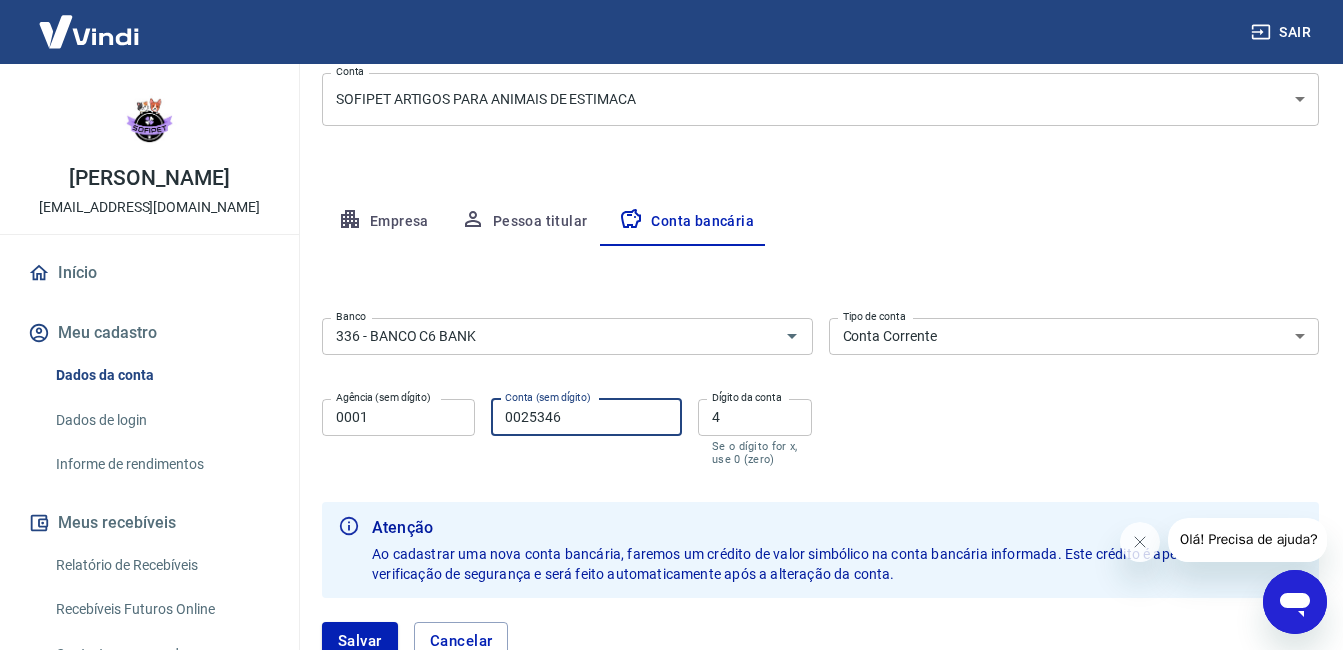 drag, startPoint x: 566, startPoint y: 425, endPoint x: 506, endPoint y: 425, distance: 60 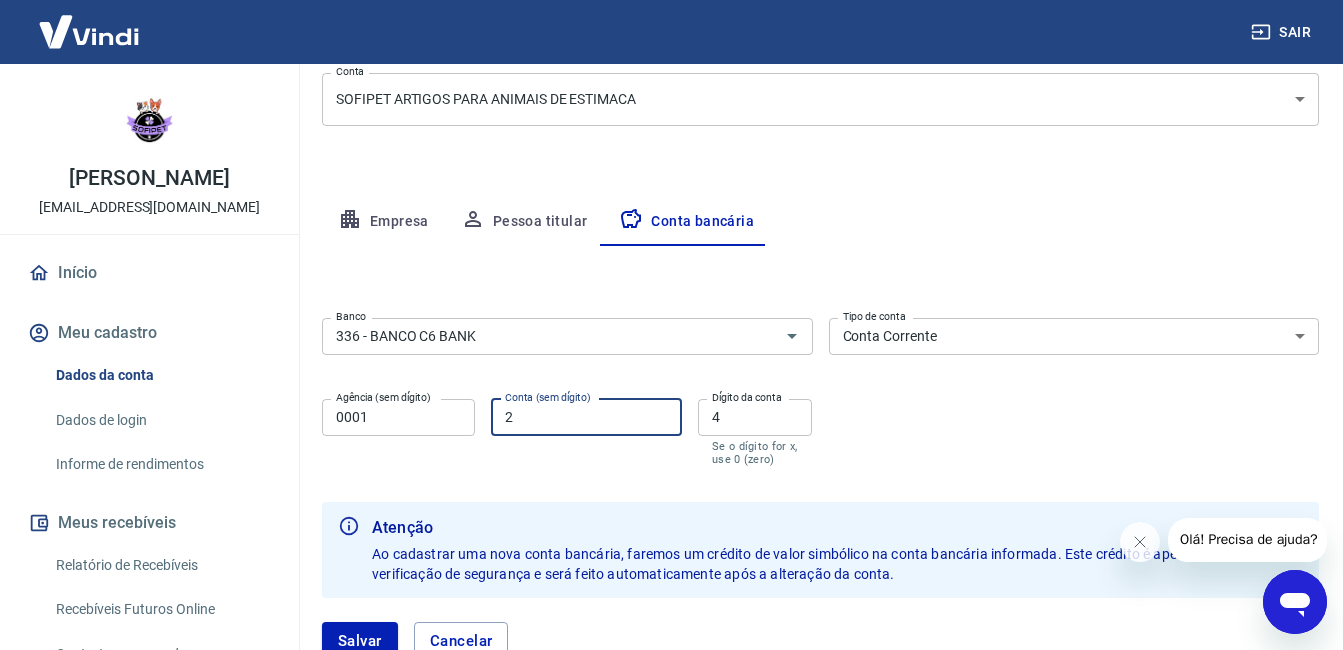 type on "24625402" 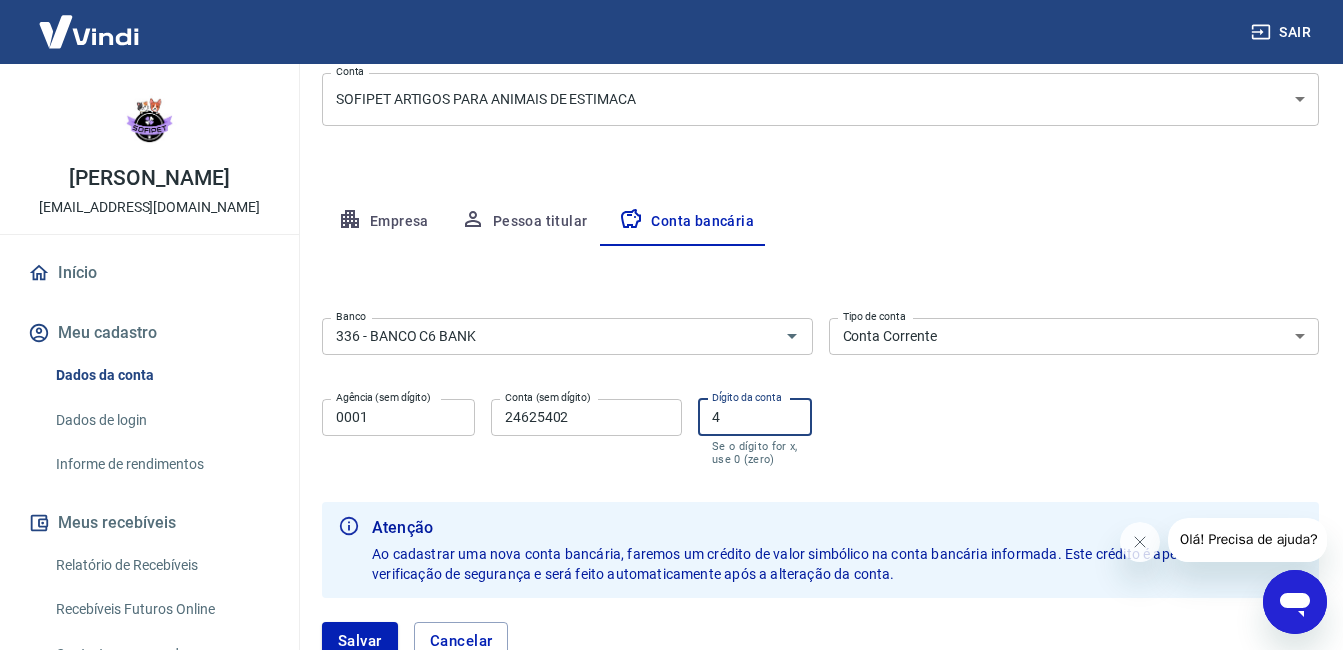 drag, startPoint x: 753, startPoint y: 406, endPoint x: 696, endPoint y: 411, distance: 57.21888 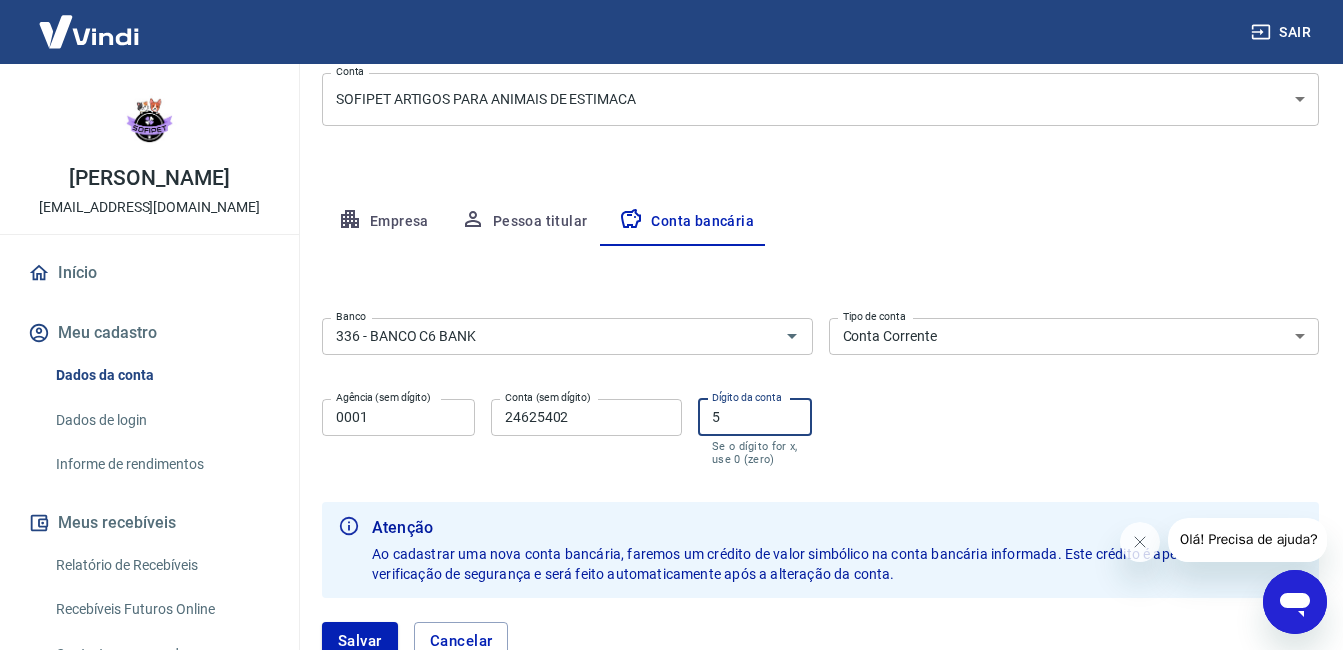 type on "5" 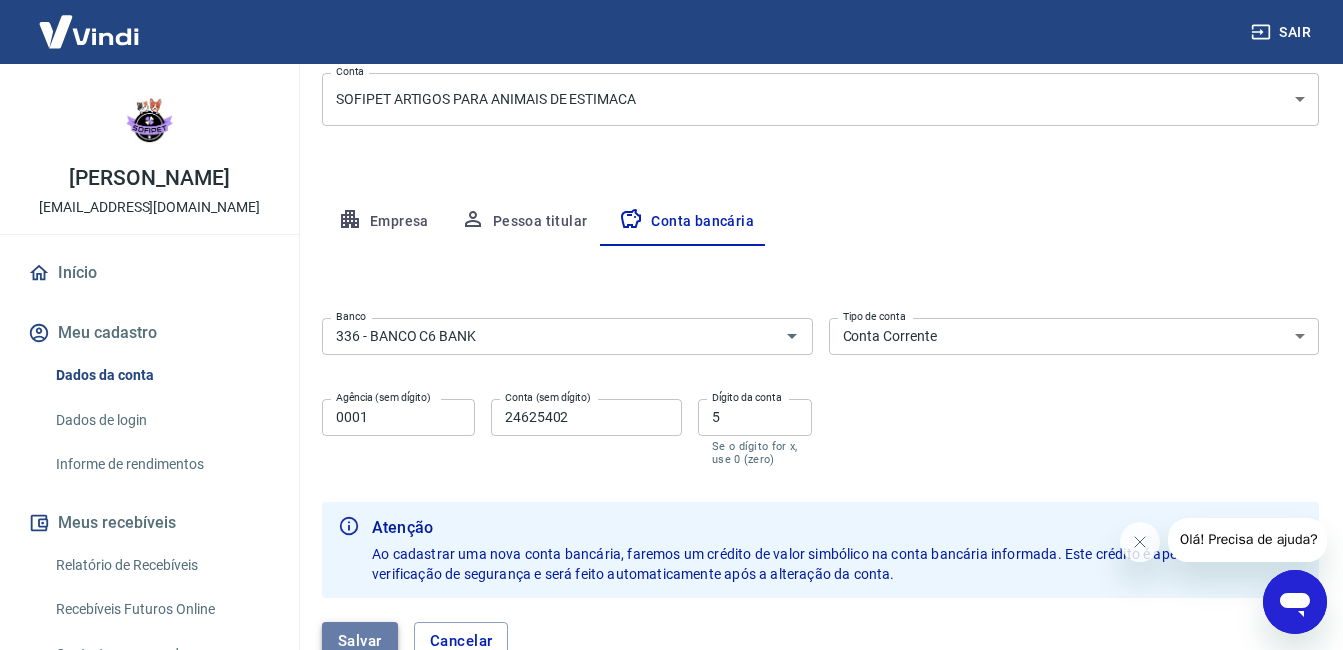 click on "Salvar" at bounding box center [360, 641] 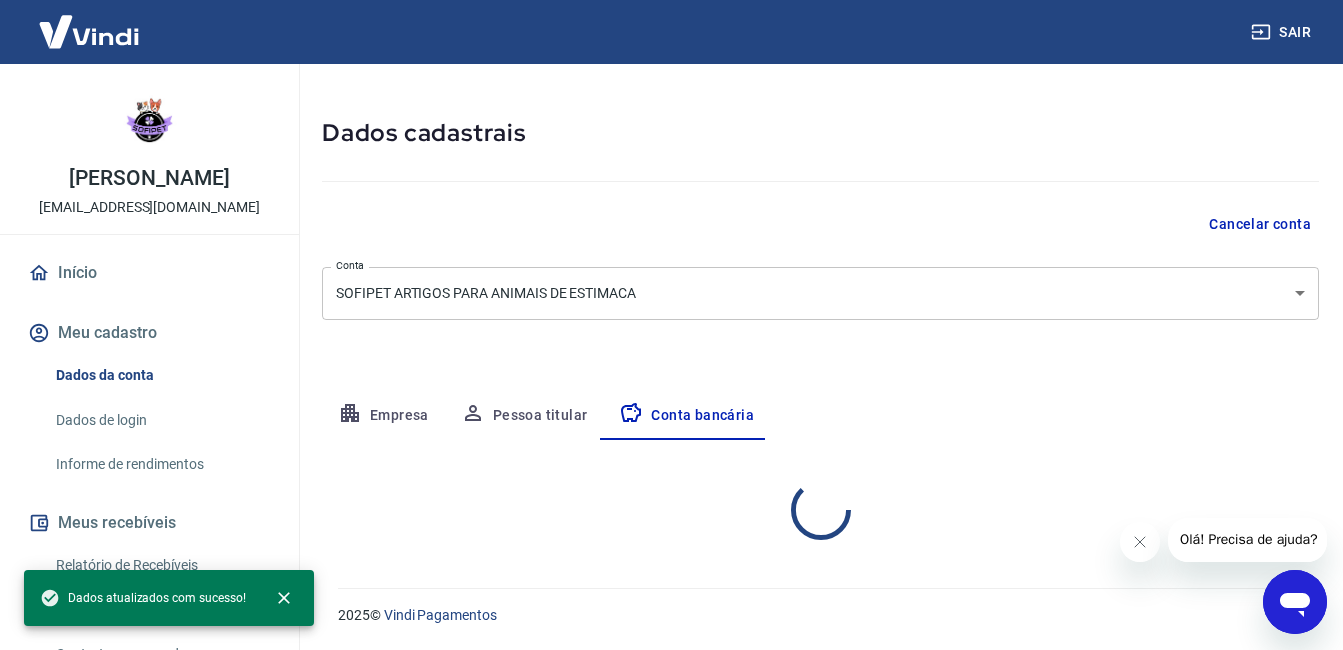 scroll, scrollTop: 261, scrollLeft: 0, axis: vertical 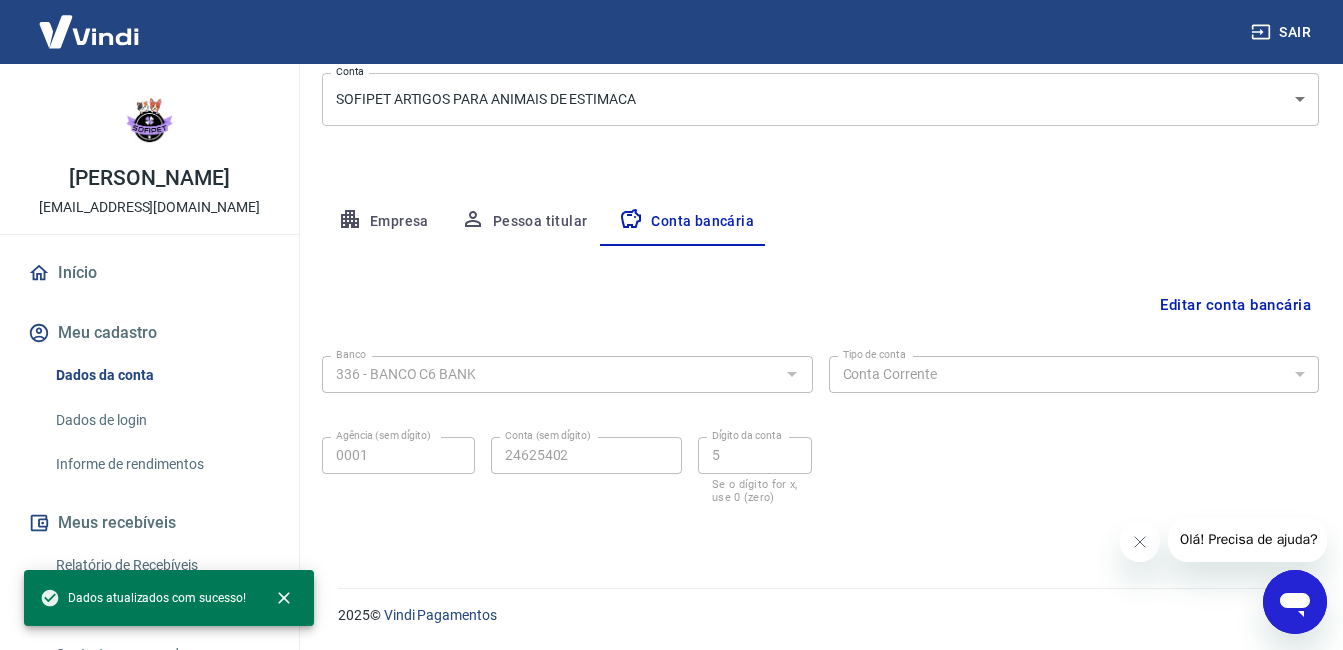 click on "Início Meu cadastro Dados da conta Dados de login Informe de rendimentos Meus recebíveis Relatório de Recebíveis Recebíveis Futuros Online Contratos com credores Disponibilização de agenda Conta Digital Saldo e Extrato Saque Conta digital Segurança Fale conosco" at bounding box center (149, 647) 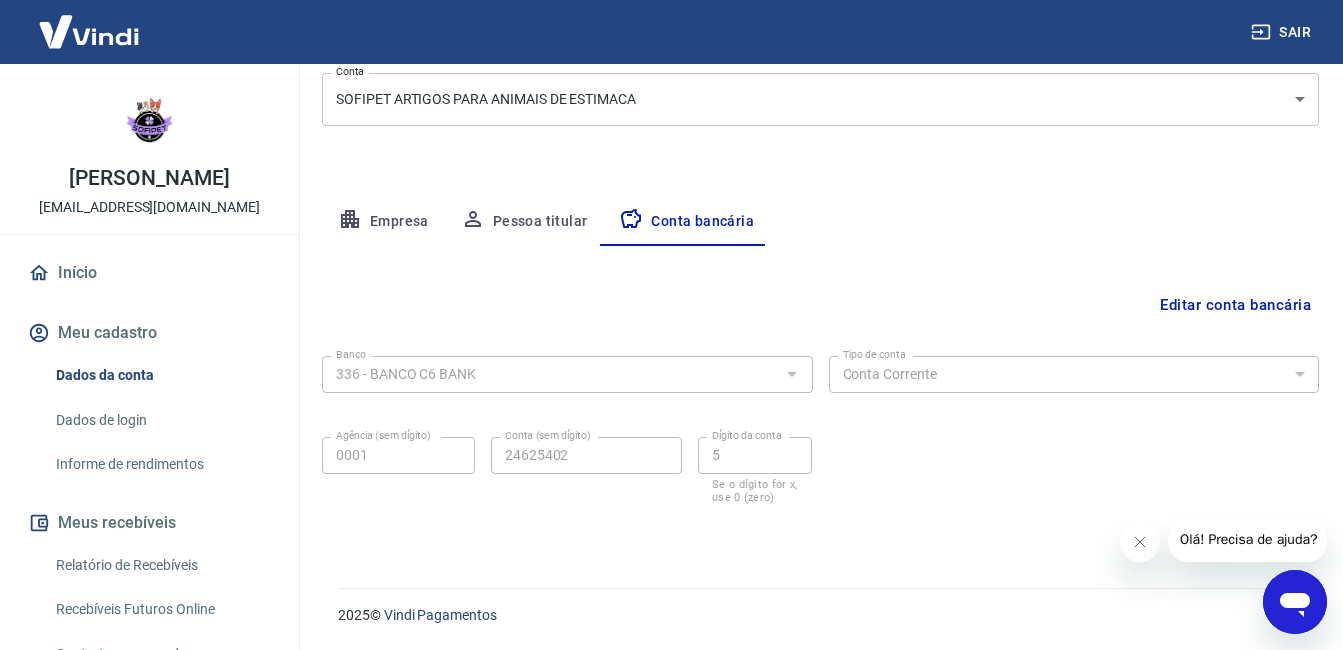 drag, startPoint x: 300, startPoint y: 399, endPoint x: 300, endPoint y: 411, distance: 12 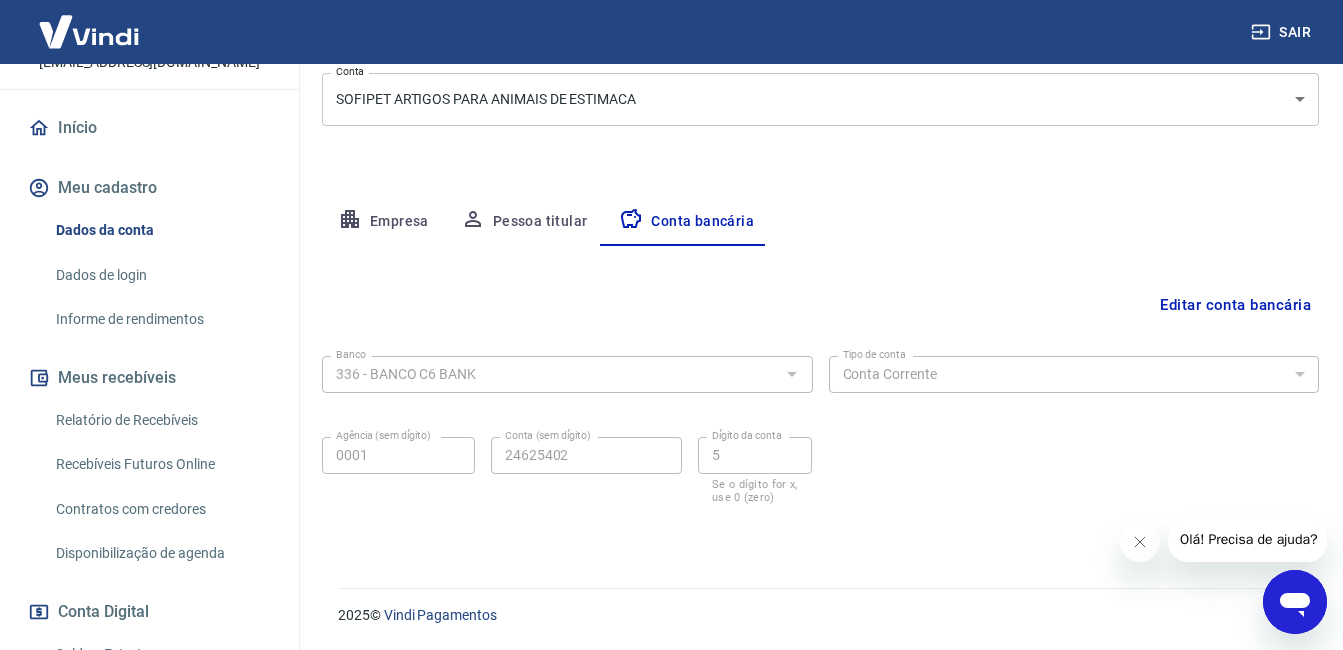 scroll, scrollTop: 234, scrollLeft: 0, axis: vertical 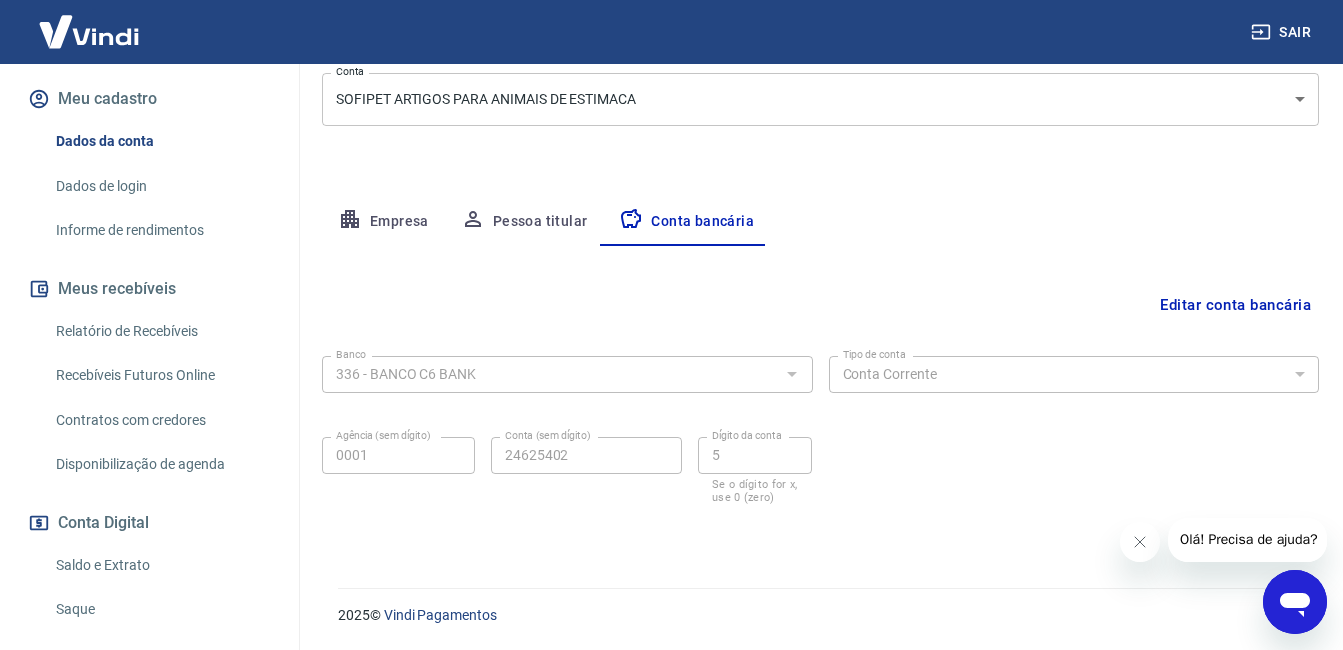 click on "Saque" at bounding box center (161, 609) 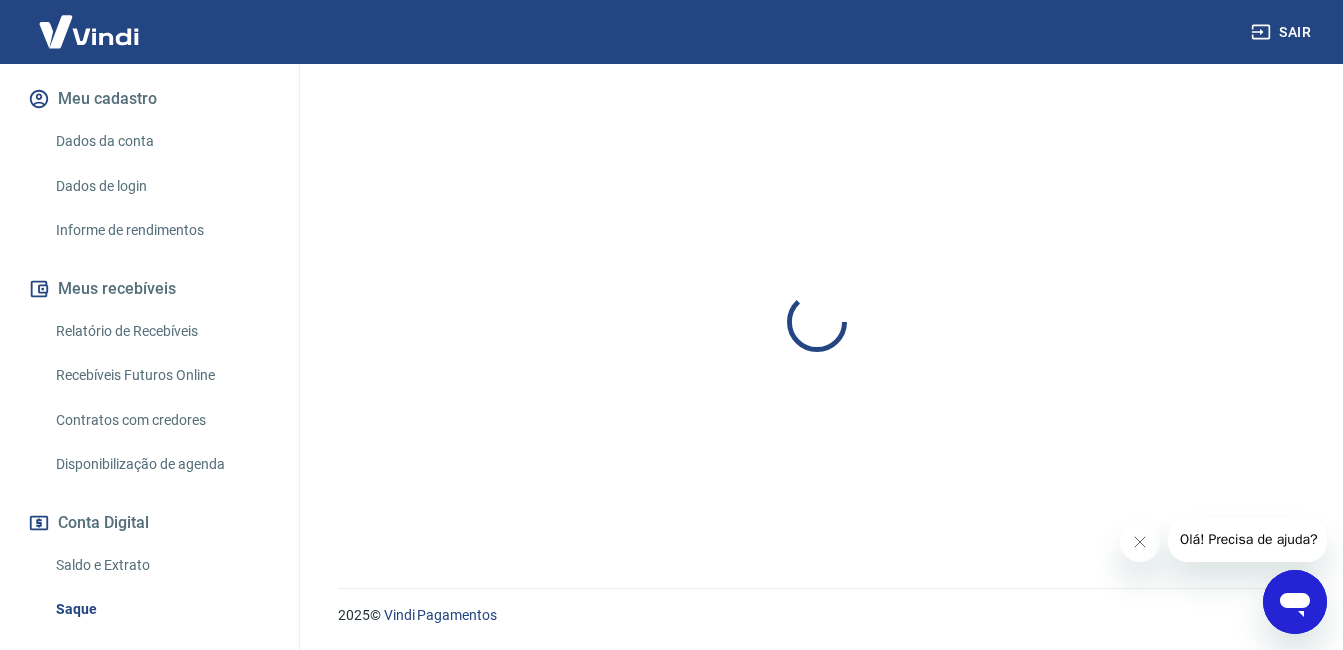 scroll, scrollTop: 0, scrollLeft: 0, axis: both 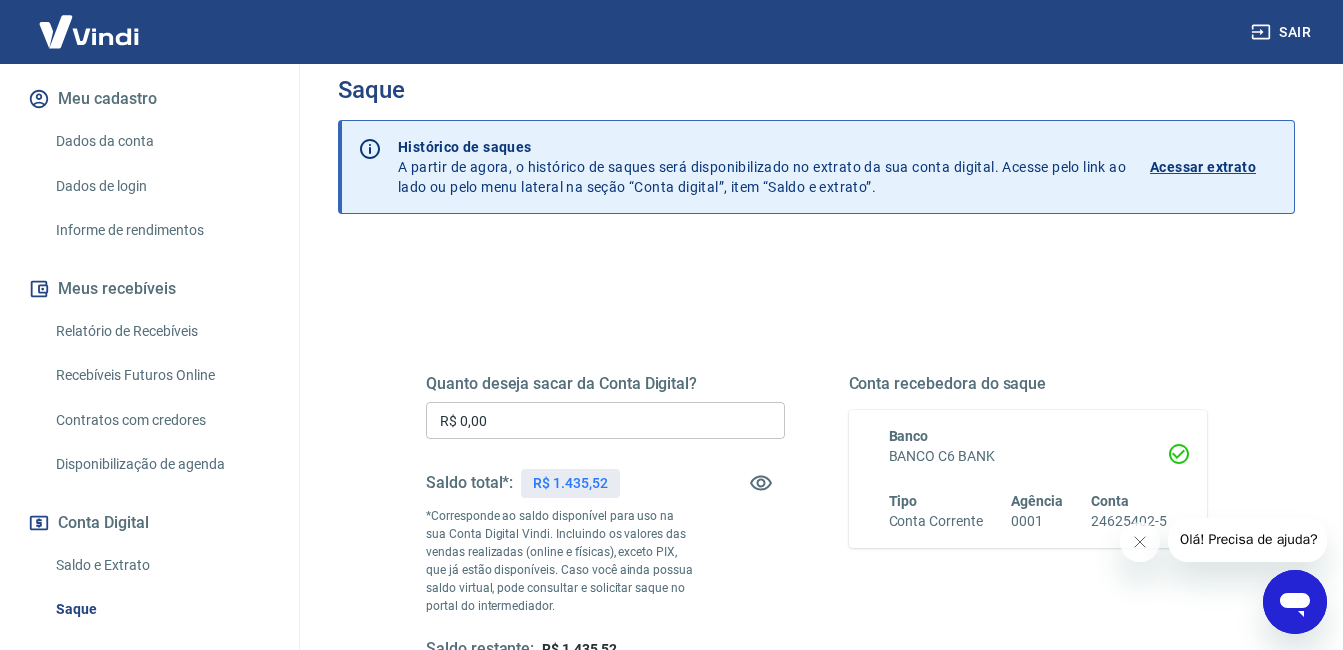 click on "Quanto deseja sacar da Conta Digital? R$ 0,00 ​ Saldo total*: R$ 1.435,52 *Corresponde ao saldo disponível para uso na sua Conta Digital Vindi. Incluindo os valores das vendas realizadas (online e físicas), exceto PIX, que já estão disponíveis. Caso você ainda possua saldo virtual, pode consultar e solicitar saque no portal do intermediador. Saldo restante: R$ 1.435,52" at bounding box center (605, 517) 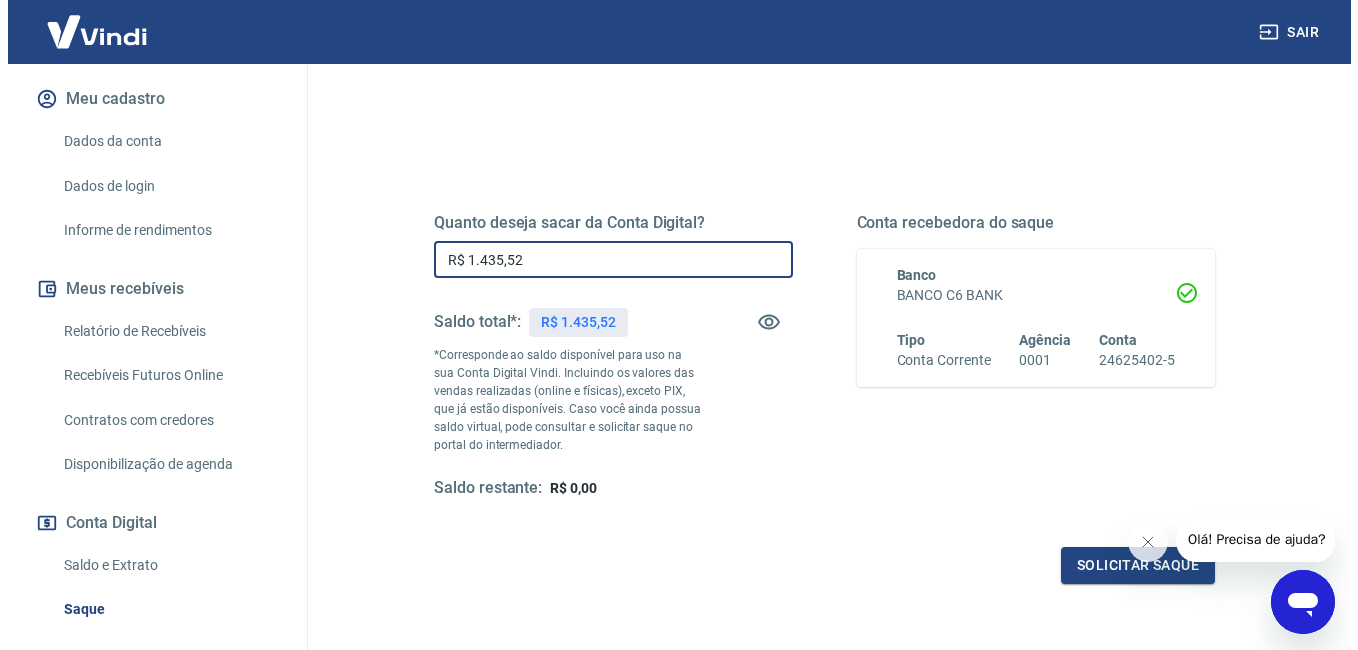 scroll, scrollTop: 250, scrollLeft: 0, axis: vertical 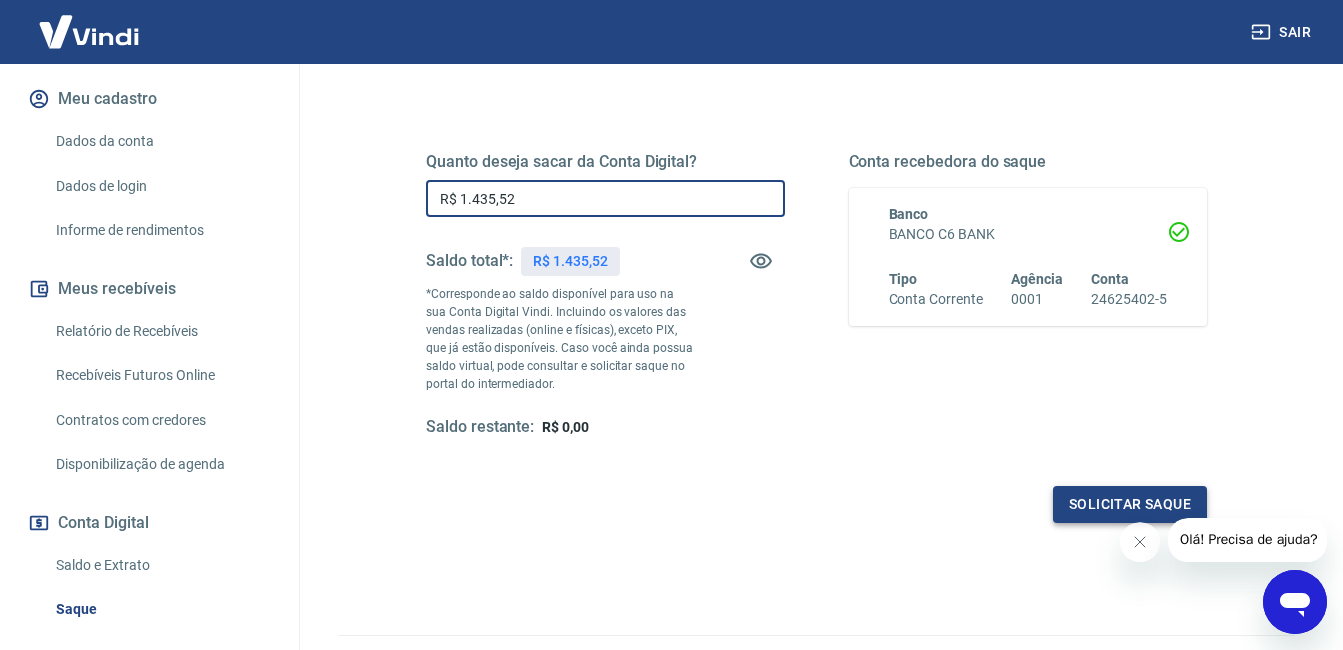 type on "R$ 1.435,52" 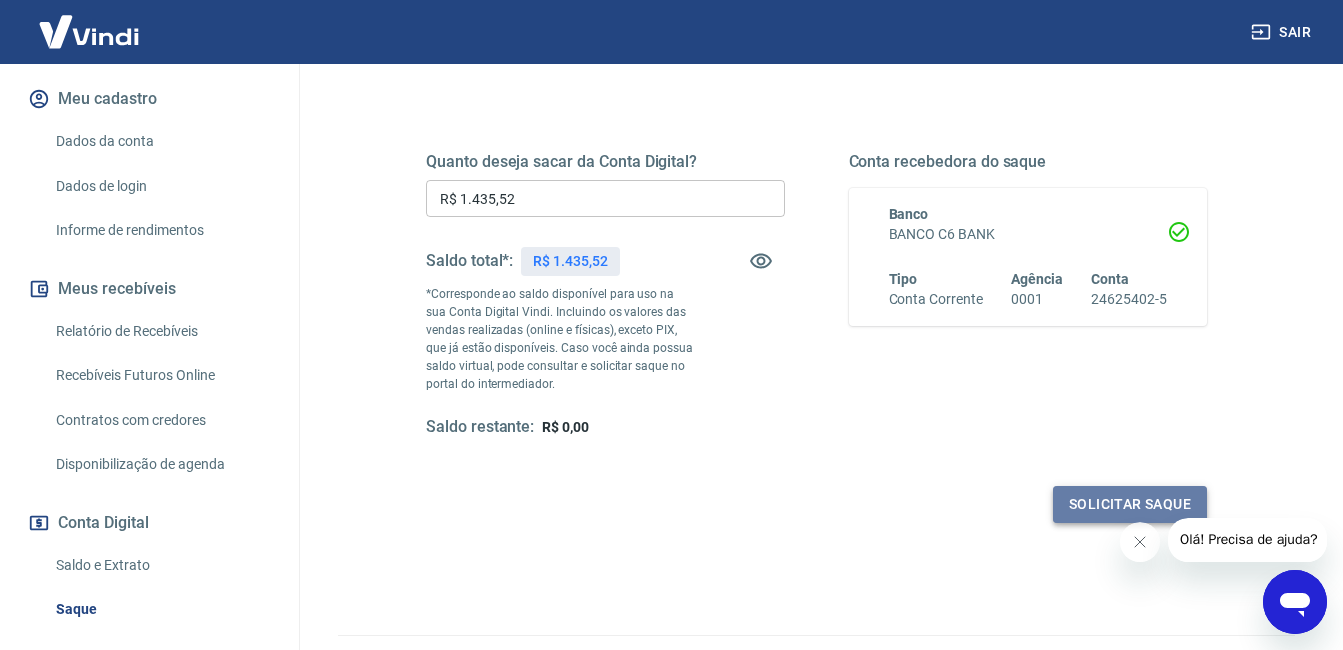 click on "Solicitar saque" at bounding box center [1130, 504] 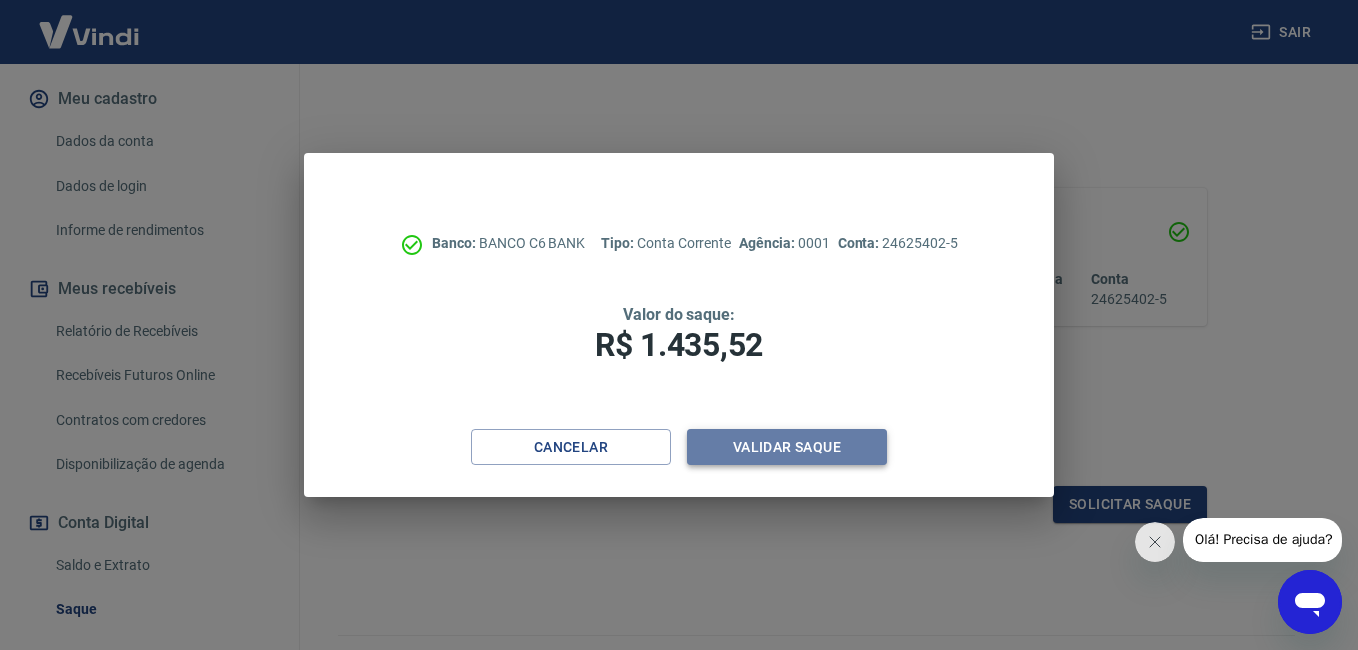 click on "Validar saque" at bounding box center [787, 447] 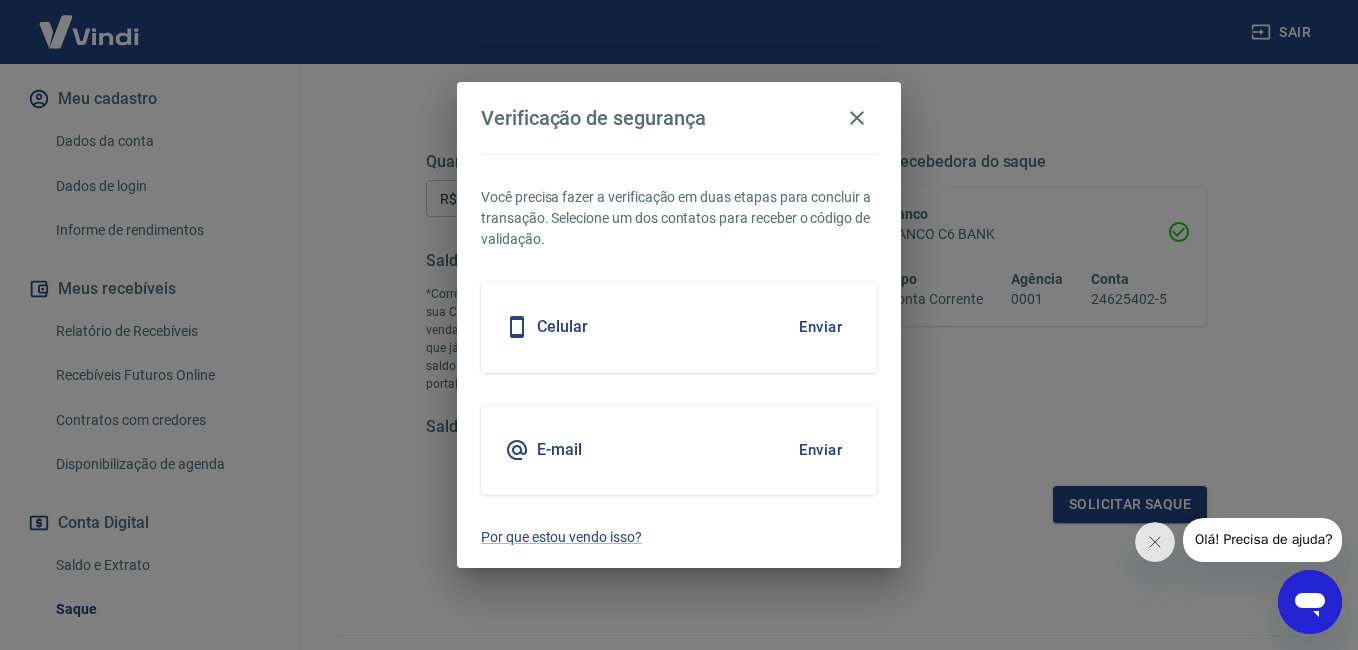 click on "Enviar" at bounding box center (820, 450) 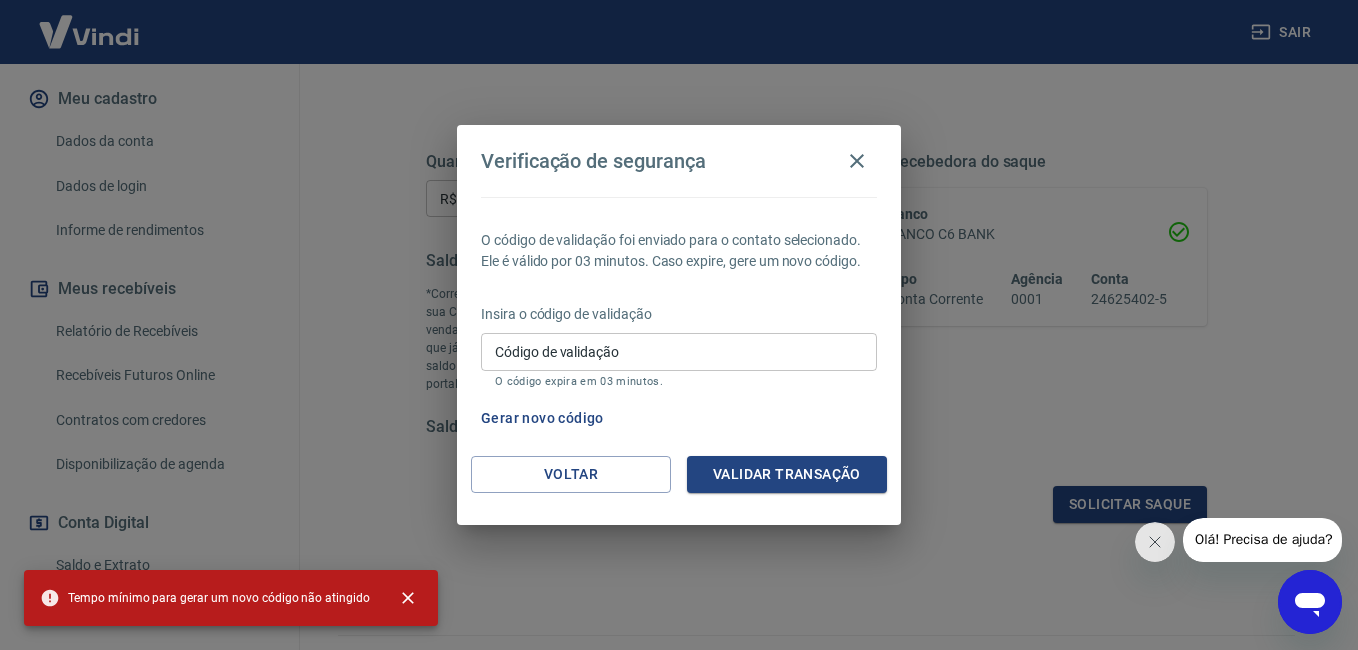 click on "Código de validação" at bounding box center [679, 351] 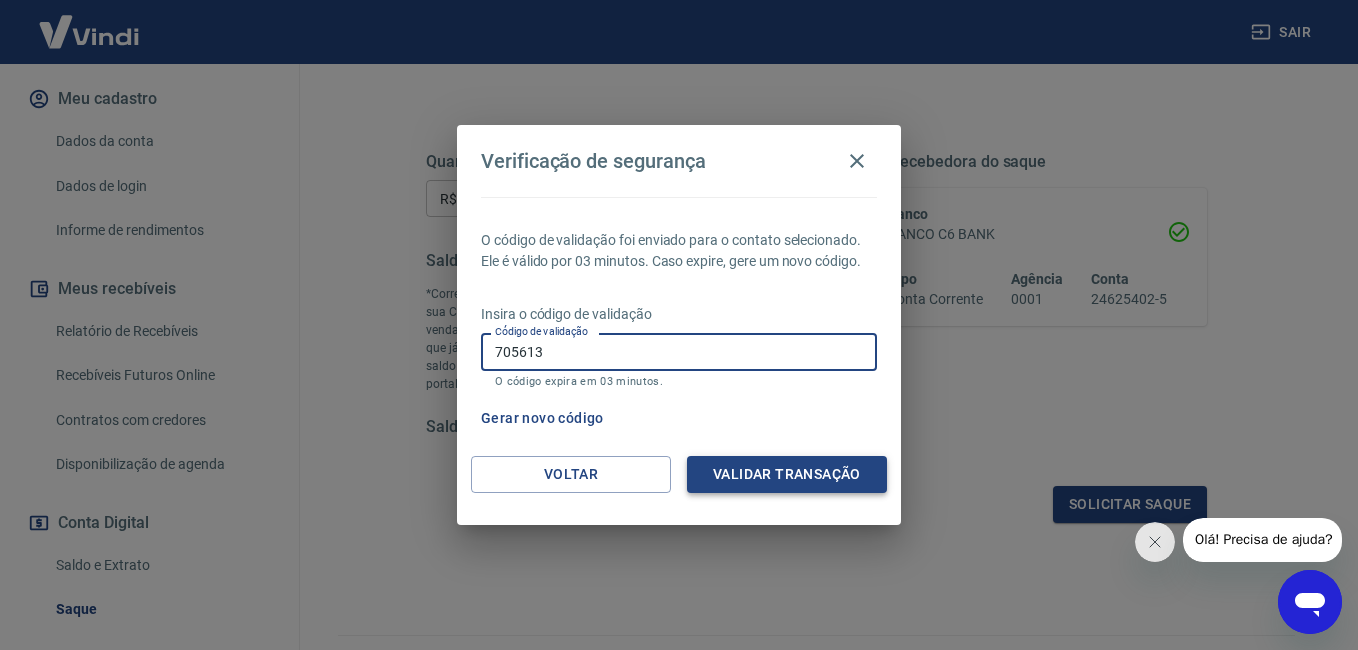 type on "705613" 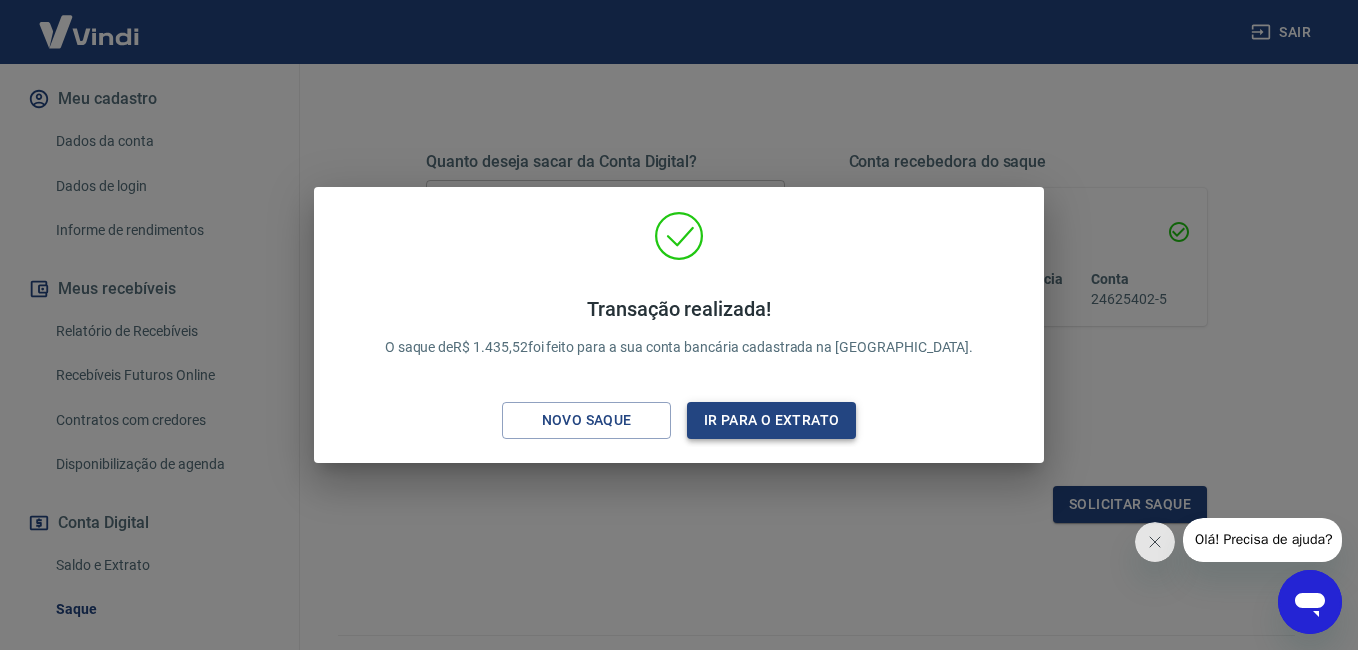 click on "Ir para o extrato" at bounding box center [771, 420] 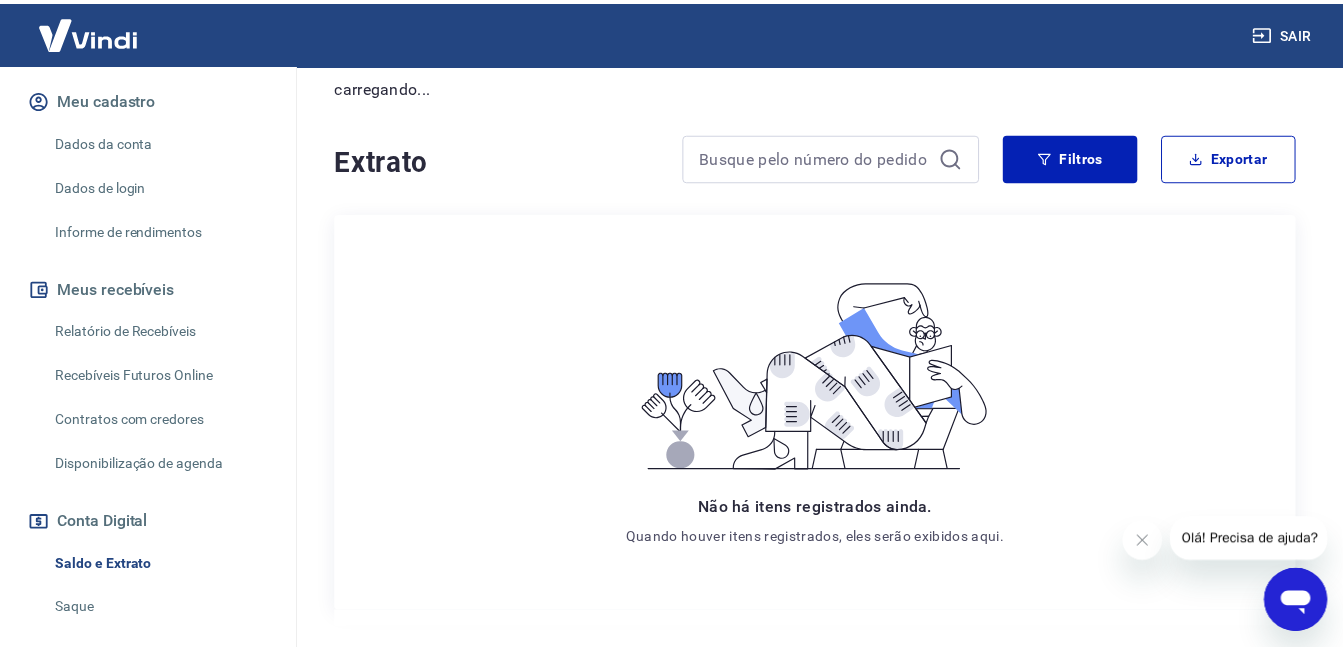 scroll, scrollTop: 0, scrollLeft: 0, axis: both 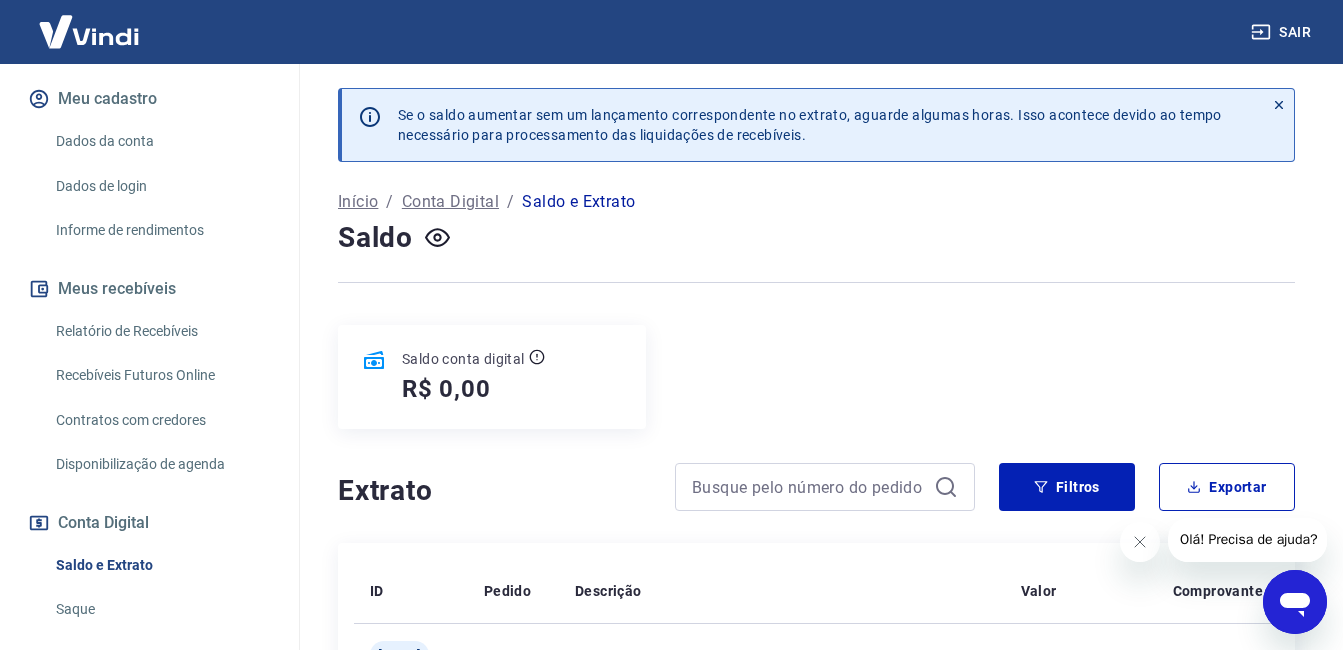 click on "Se o saldo aumentar sem um lançamento correspondente no extrato, aguarde algumas horas. Isso acontece devido ao tempo  necessário para processamento das liquidações de recebíveis. Início / Conta Digital / Saldo e Extrato Saldo Saldo conta digital R$ 0,00 Extrato Filtros Exportar ID Pedido Descrição Valor Comprovante [DATE] 19712512 Crédito referente à liquidação da UR 15342705 via CIP R$ 258,97 19712521 Crédito referente à liquidação da UR 15140004 via CIP R$ 11,30 19712513 Crédito referente à liquidação da UR 15342706 via CIP R$ 21,61 19712511 Crédito referente à liquidação da UR 15267522 via CIP R$ 39,48 19712516 Crédito referente à liquidação da UR 15342707 via CIP R$ 21,42 19712519 Crédito referente à liquidação da UR 15342709 via CIP R$ 18,42 19712520 Crédito referente à liquidação da UR 14133423 via CIP R$ 83,29 19712517 Crédito referente à liquidação da UR 14133422 via CIP R$ 38,03 19712524 Crédito referente à liquidação da UR 15342713 via CIP 1" at bounding box center (816, 1068) 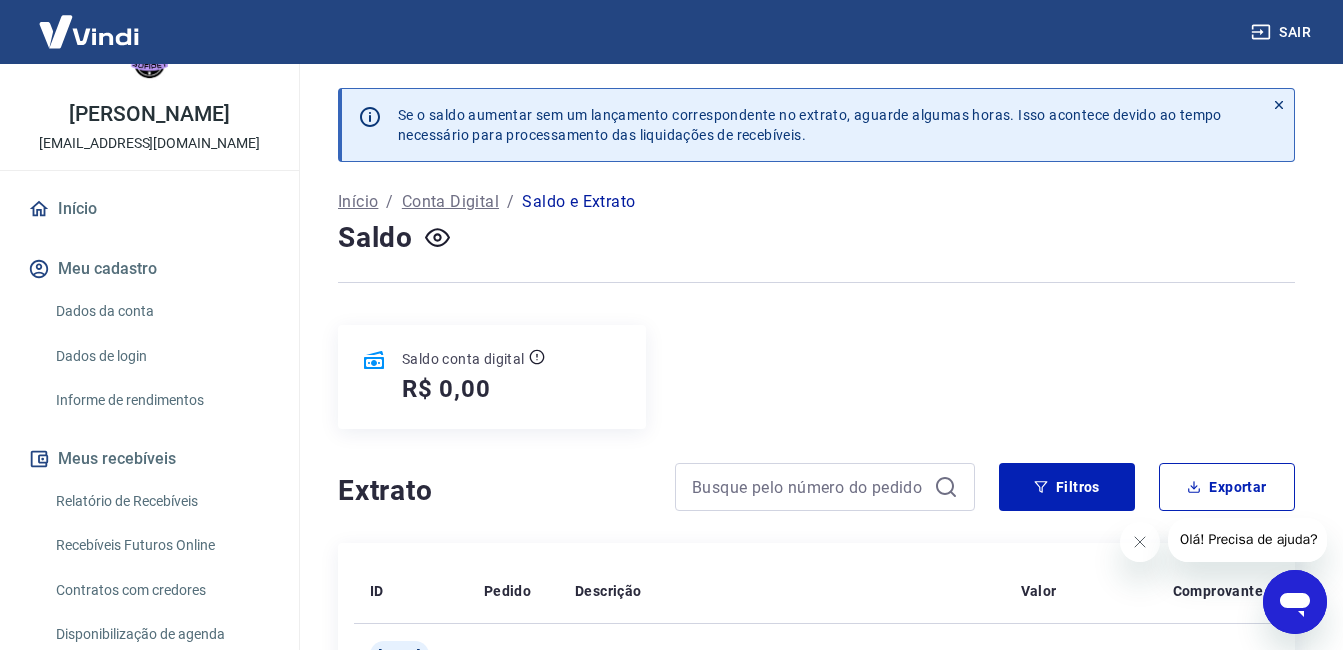scroll, scrollTop: 49, scrollLeft: 0, axis: vertical 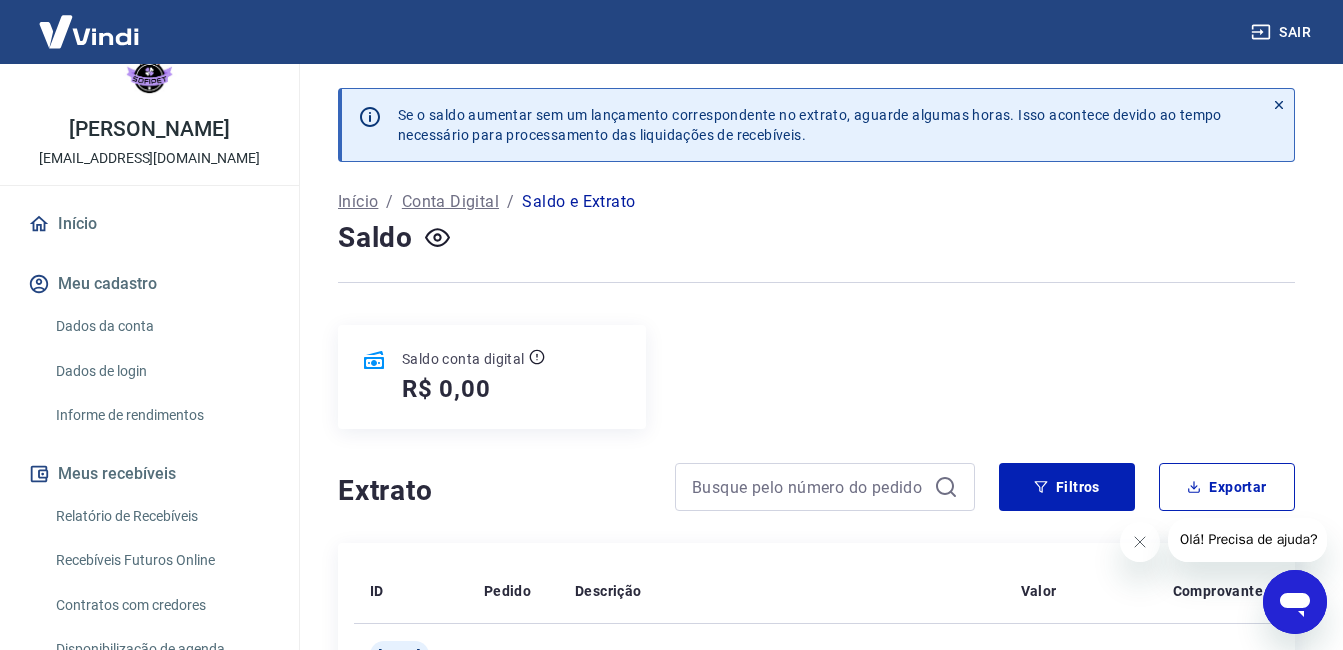 click on "Início" at bounding box center (149, 224) 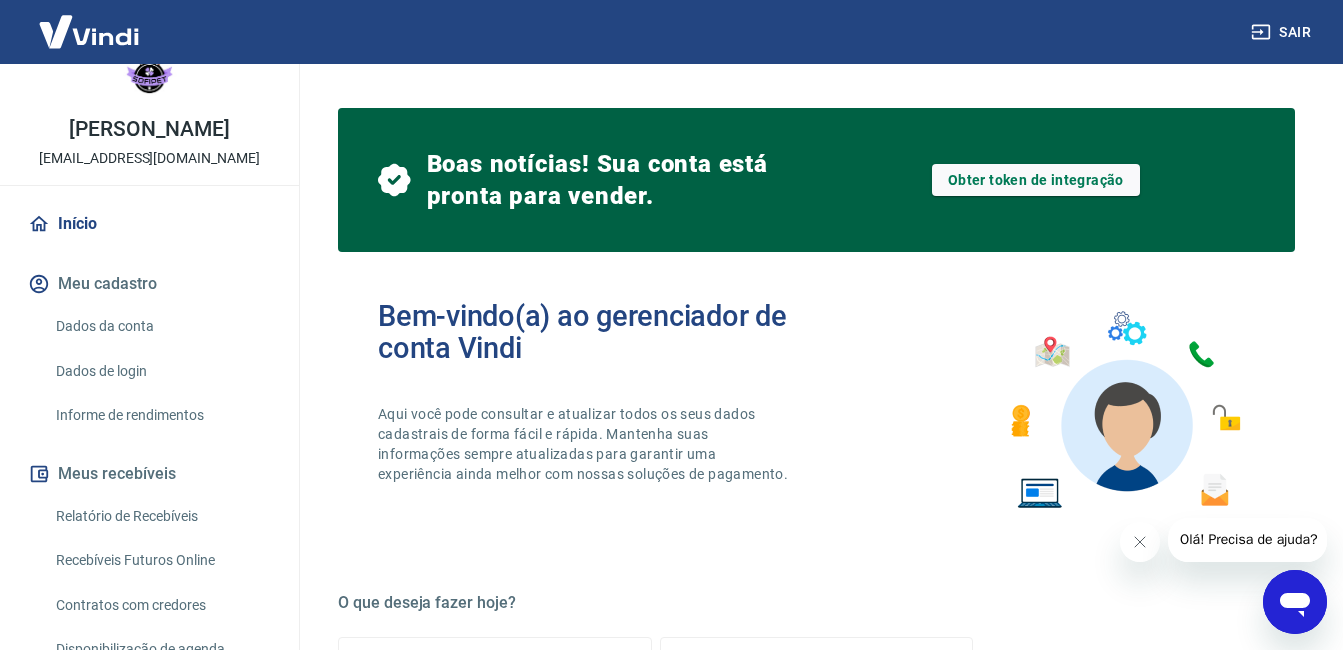 scroll, scrollTop: 568, scrollLeft: 0, axis: vertical 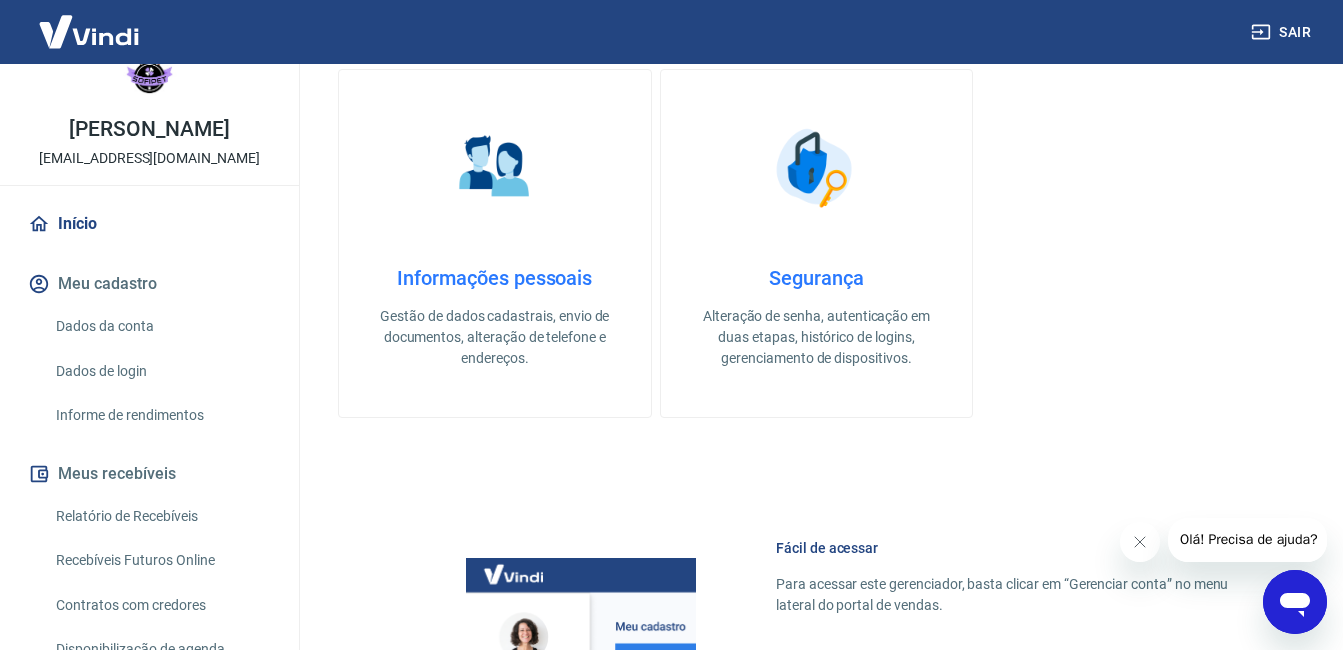 click on "Informações pessoais Gestão de dados cadastrais, envio de documentos, alteração de telefone e endereços." at bounding box center [495, 243] 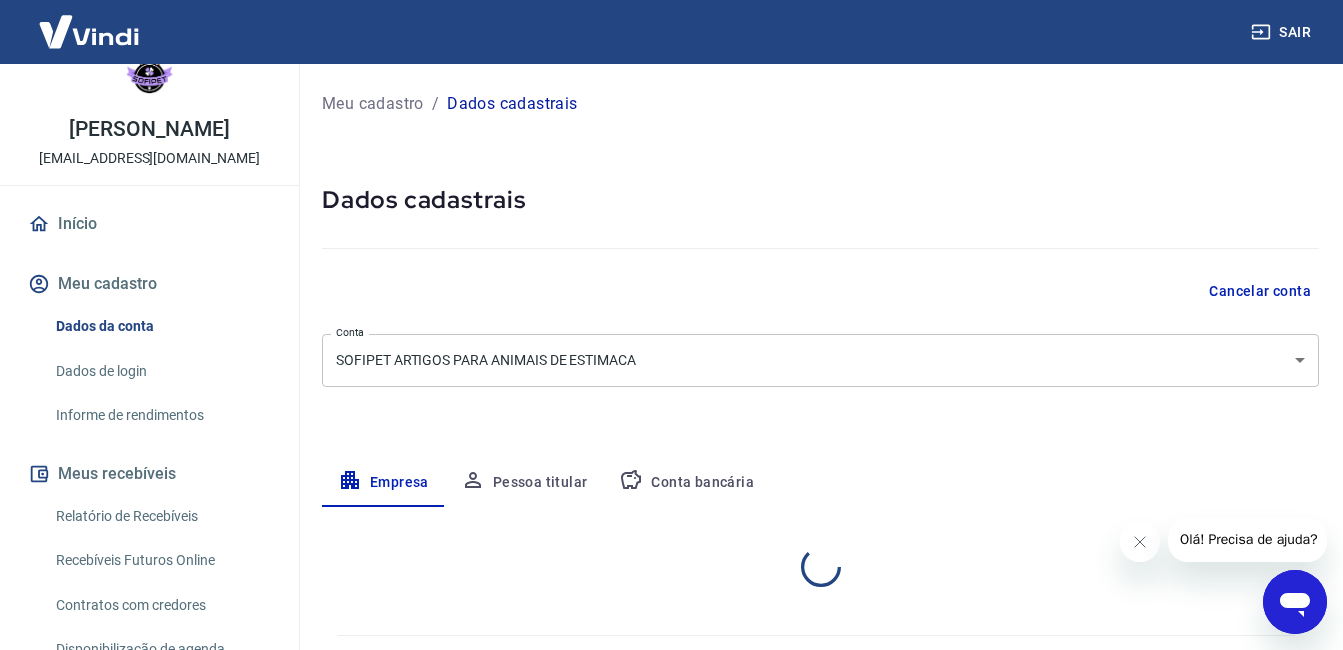 select on "SP" 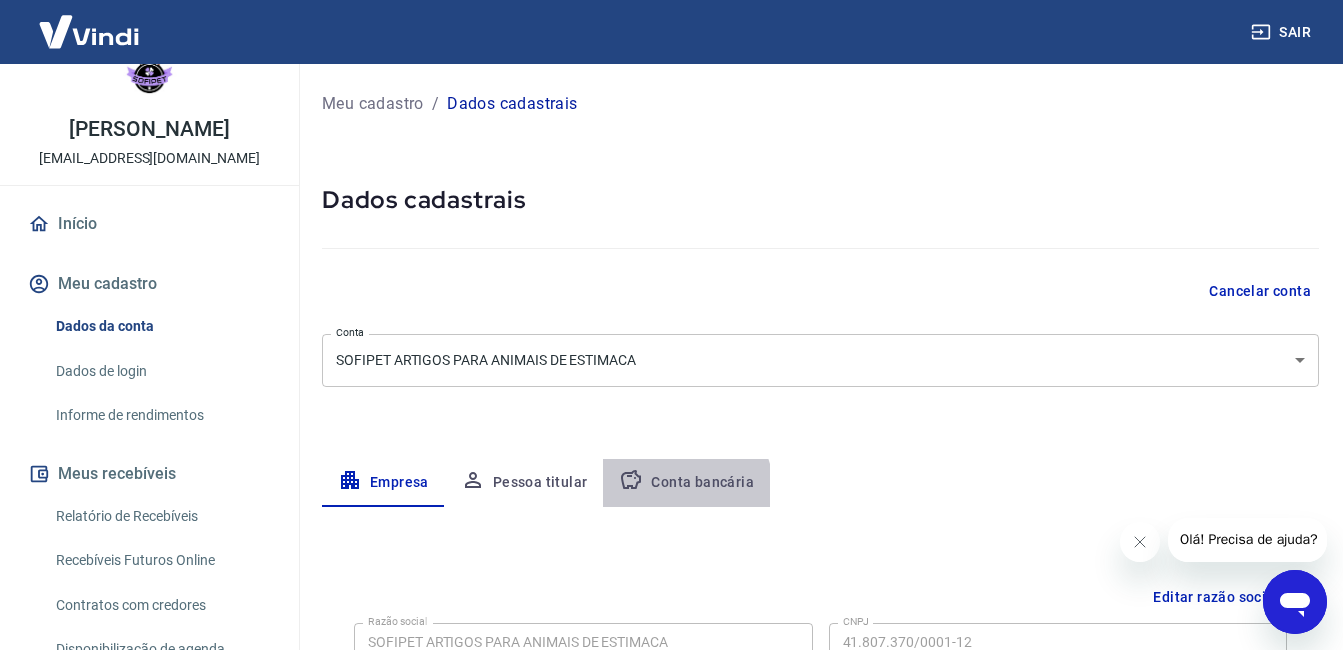 click on "Conta bancária" at bounding box center (686, 483) 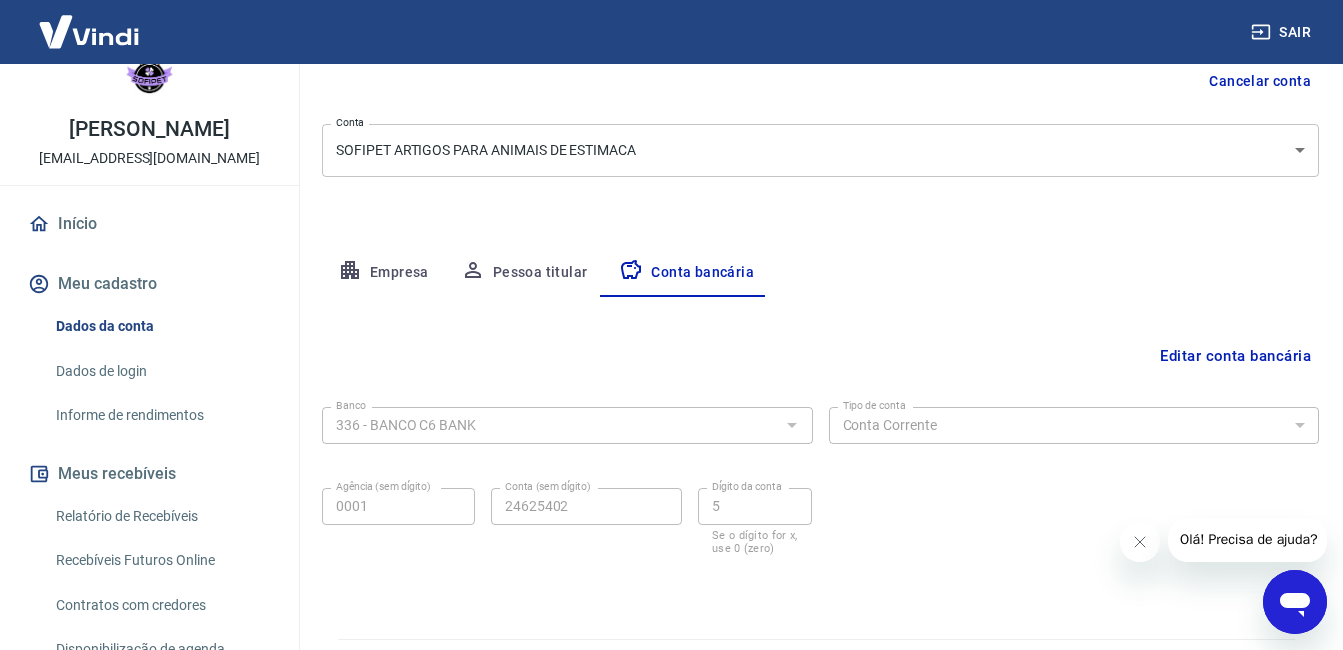 scroll, scrollTop: 261, scrollLeft: 0, axis: vertical 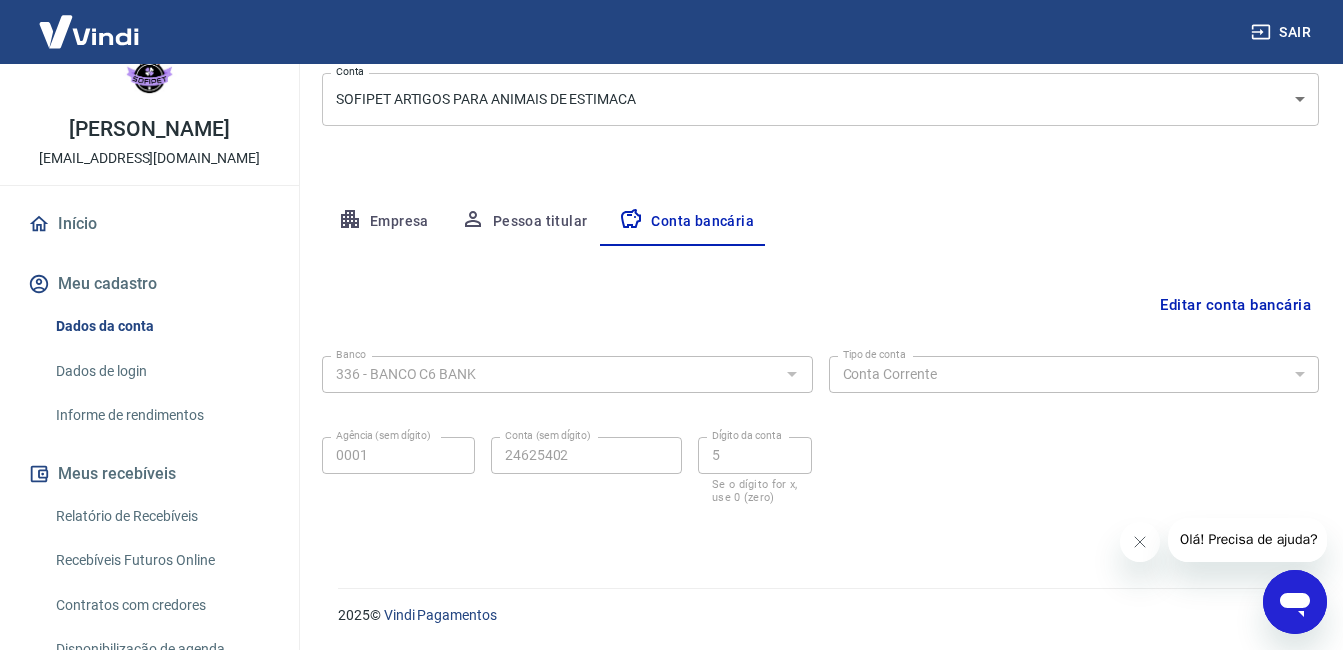 click on "Editar conta bancária" at bounding box center [1235, 305] 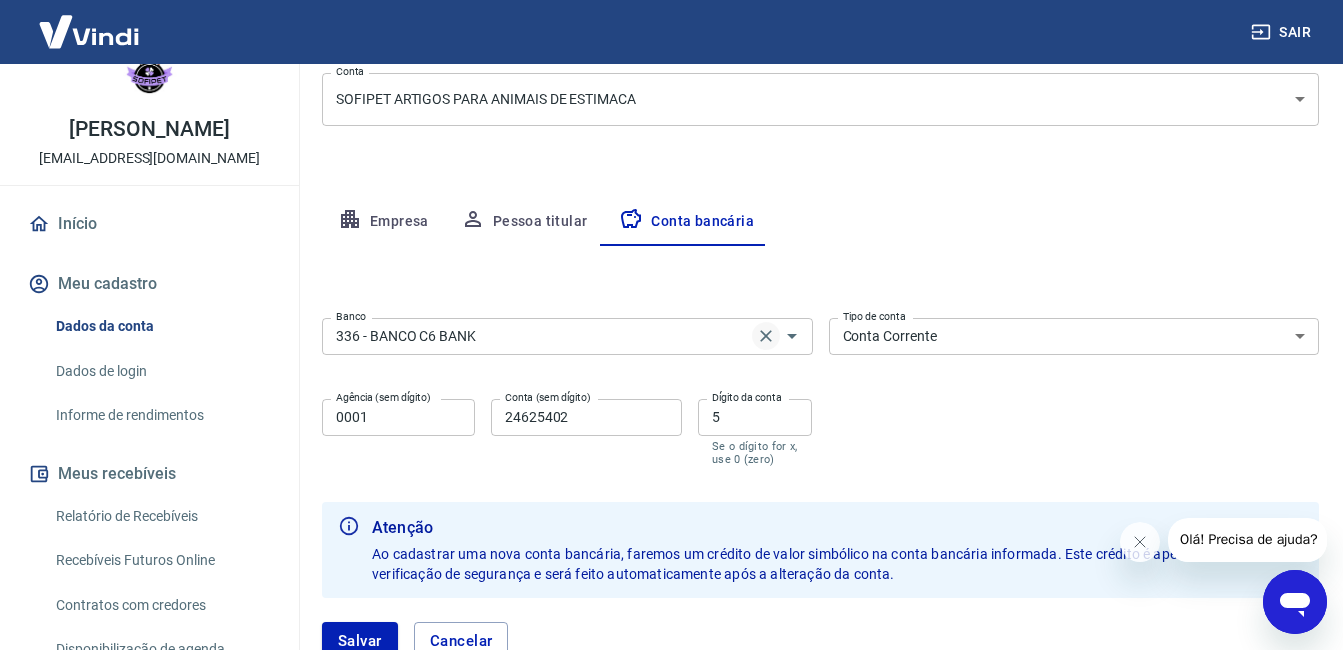 click 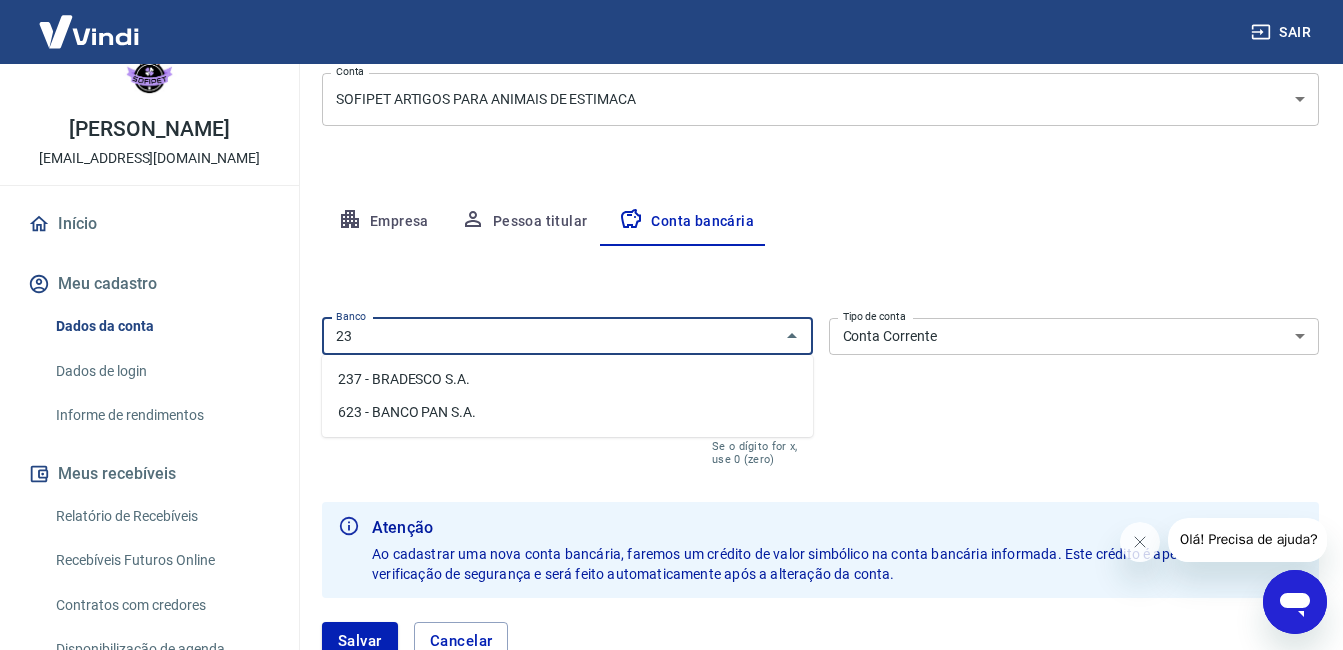 click on "237 - BRADESCO S.A." at bounding box center [567, 379] 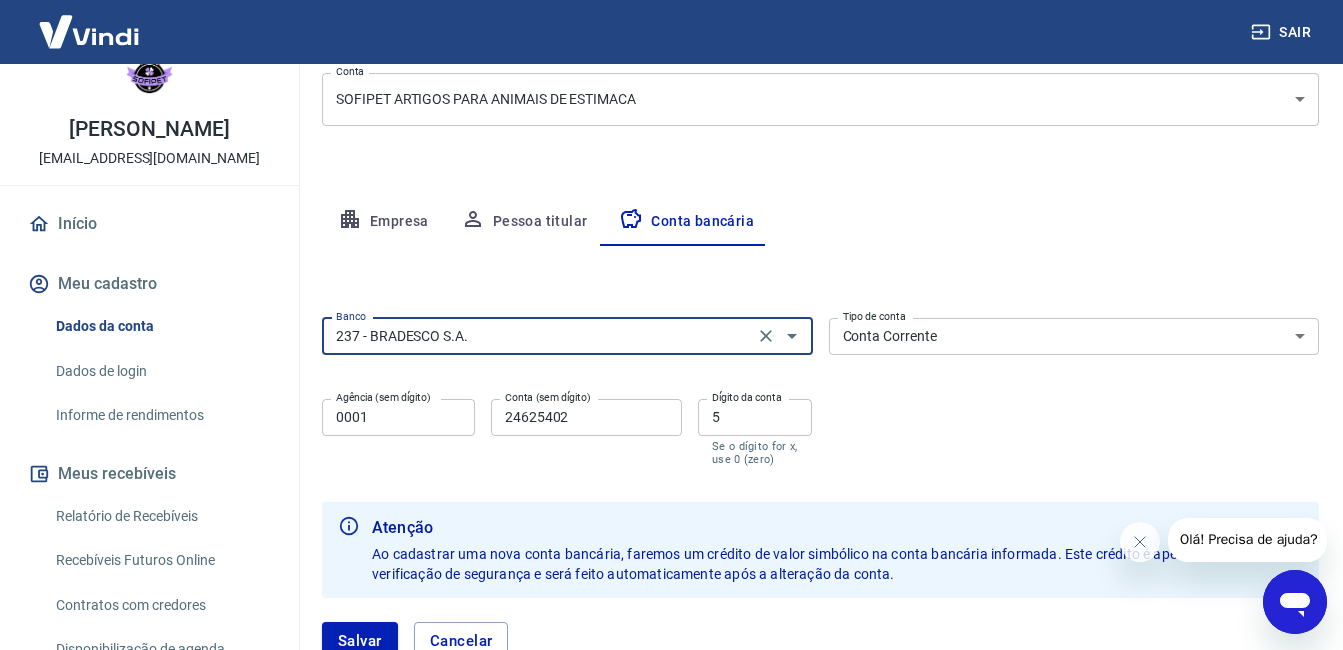 type on "237 - BRADESCO S.A." 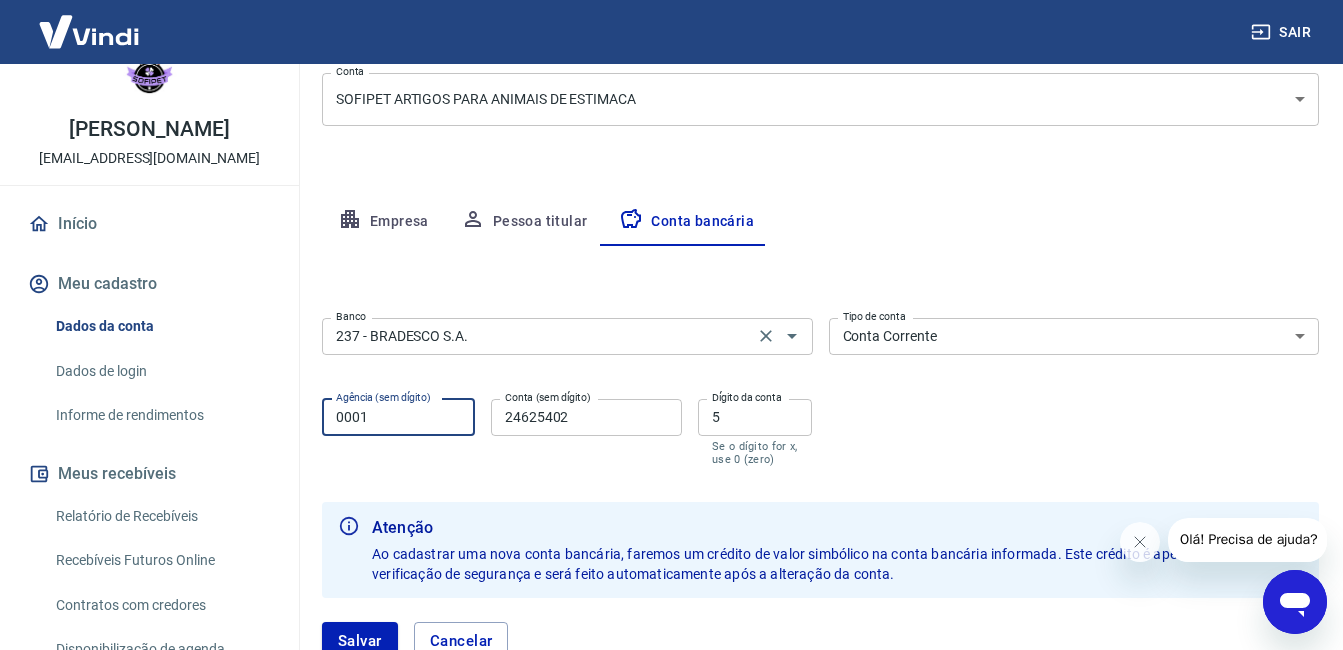 drag, startPoint x: 447, startPoint y: 406, endPoint x: 304, endPoint y: 433, distance: 145.52663 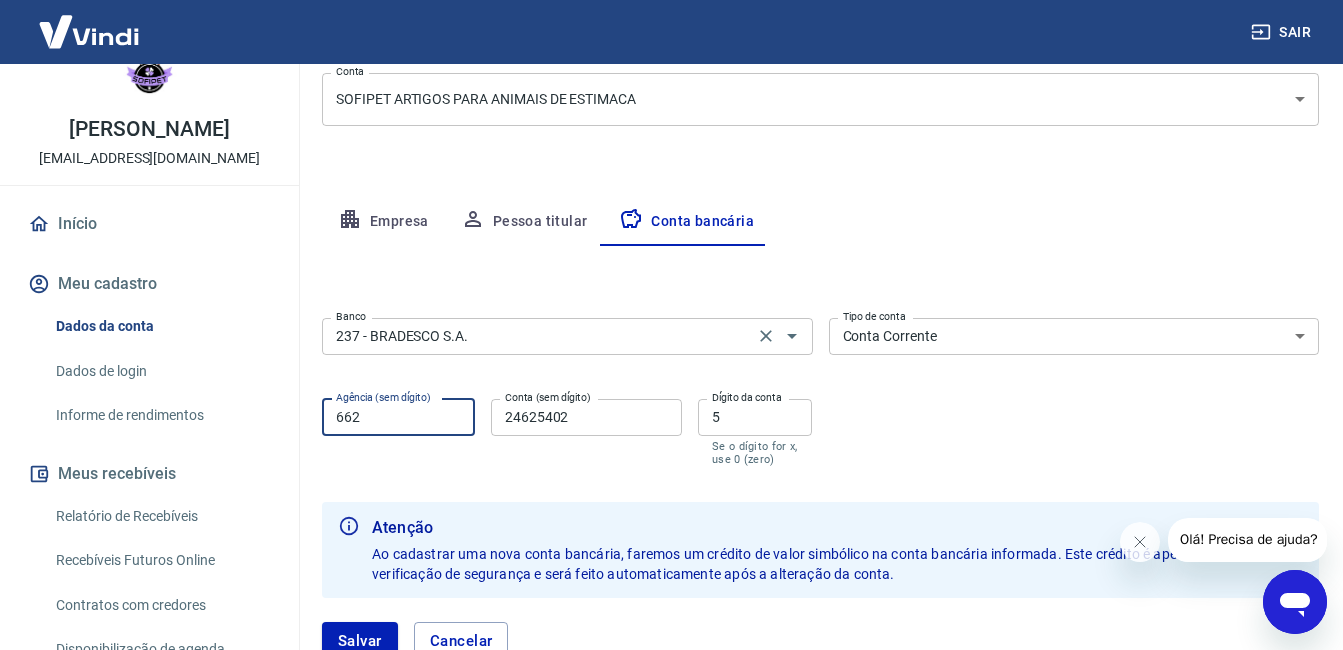 type on "6620" 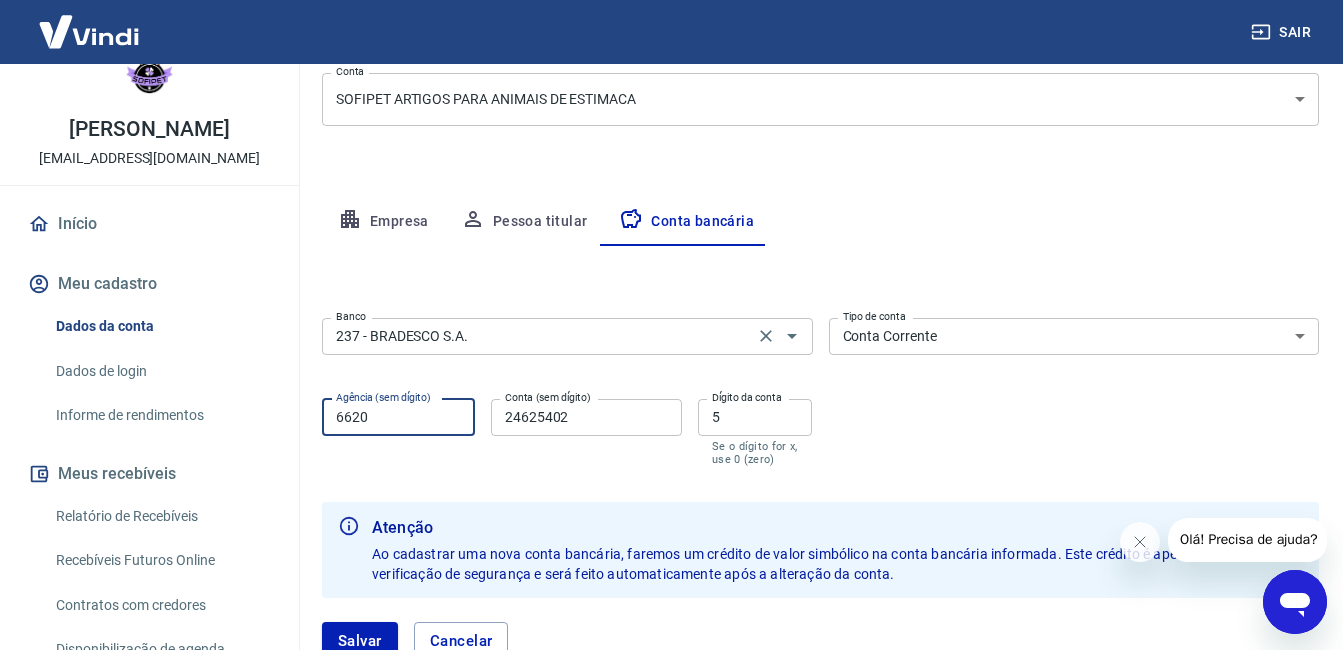 click on "24625402" at bounding box center (586, 417) 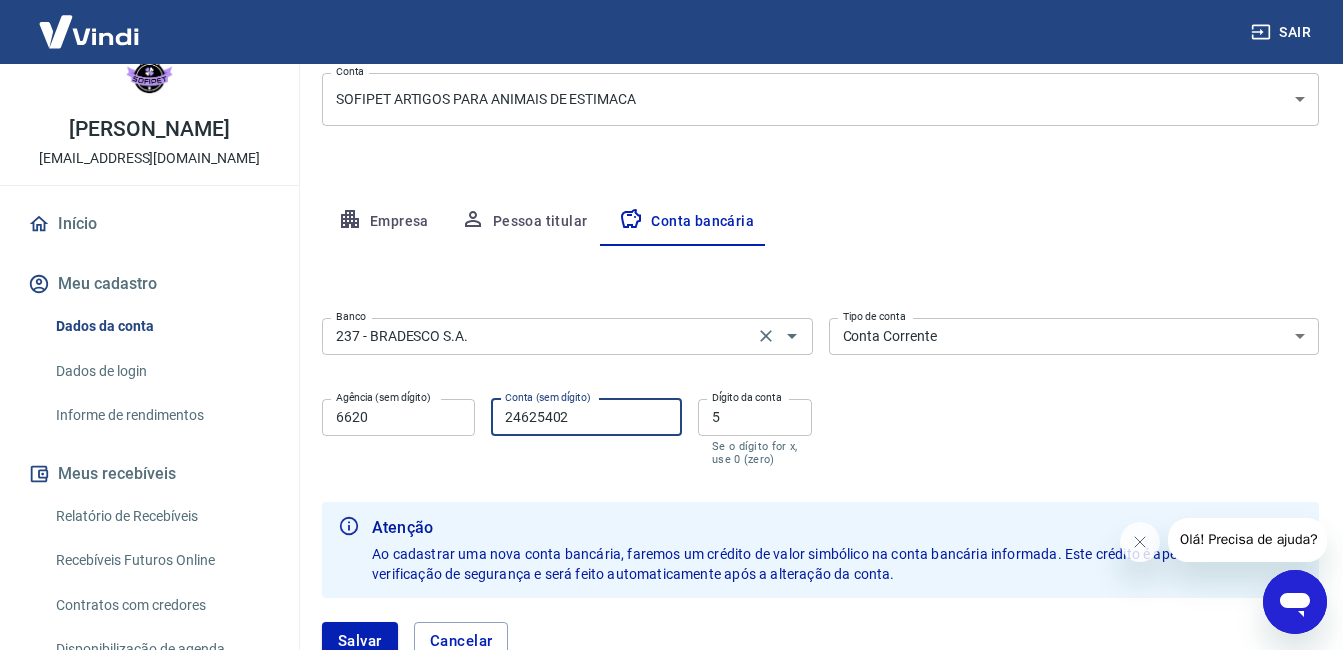 click on "24625402" at bounding box center (586, 417) 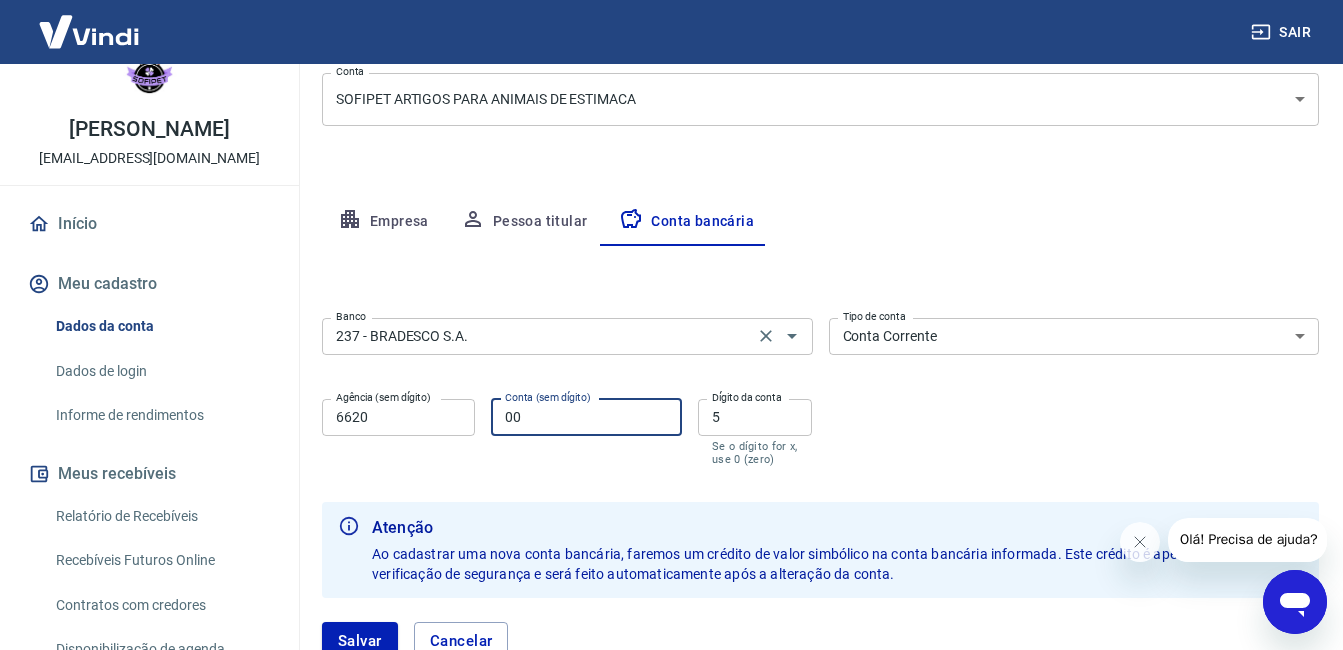 type on "0025346" 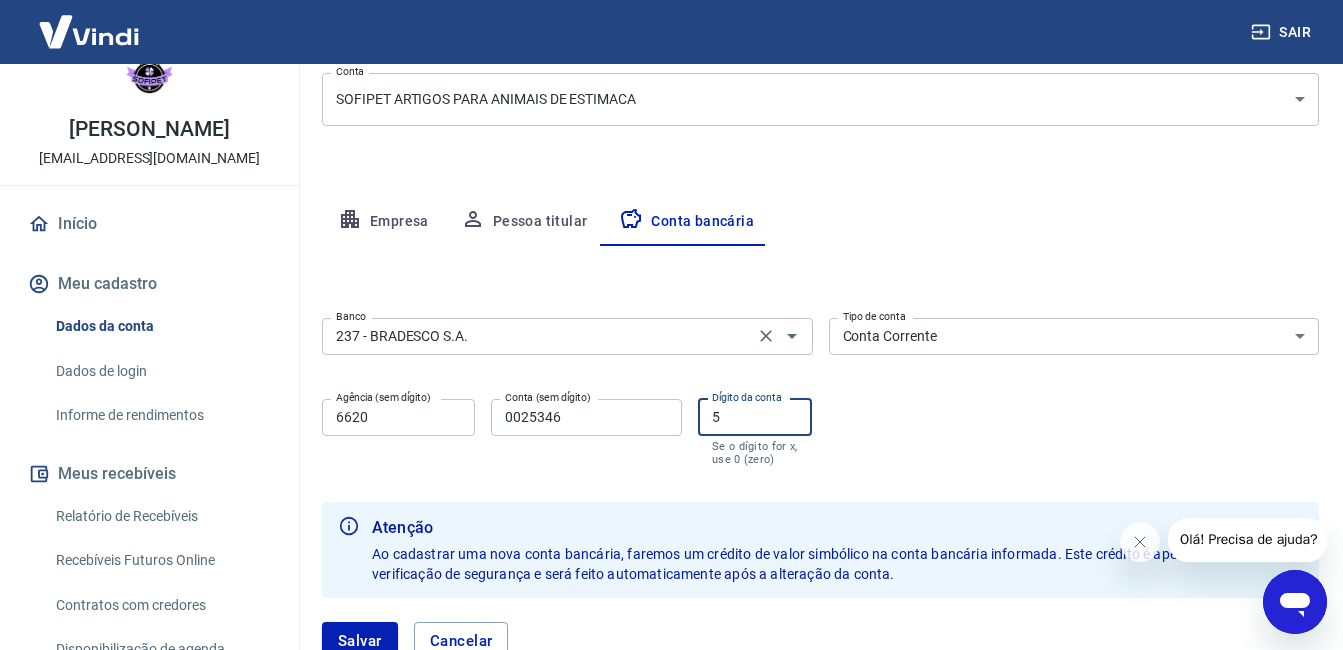 click on "5" at bounding box center (755, 417) 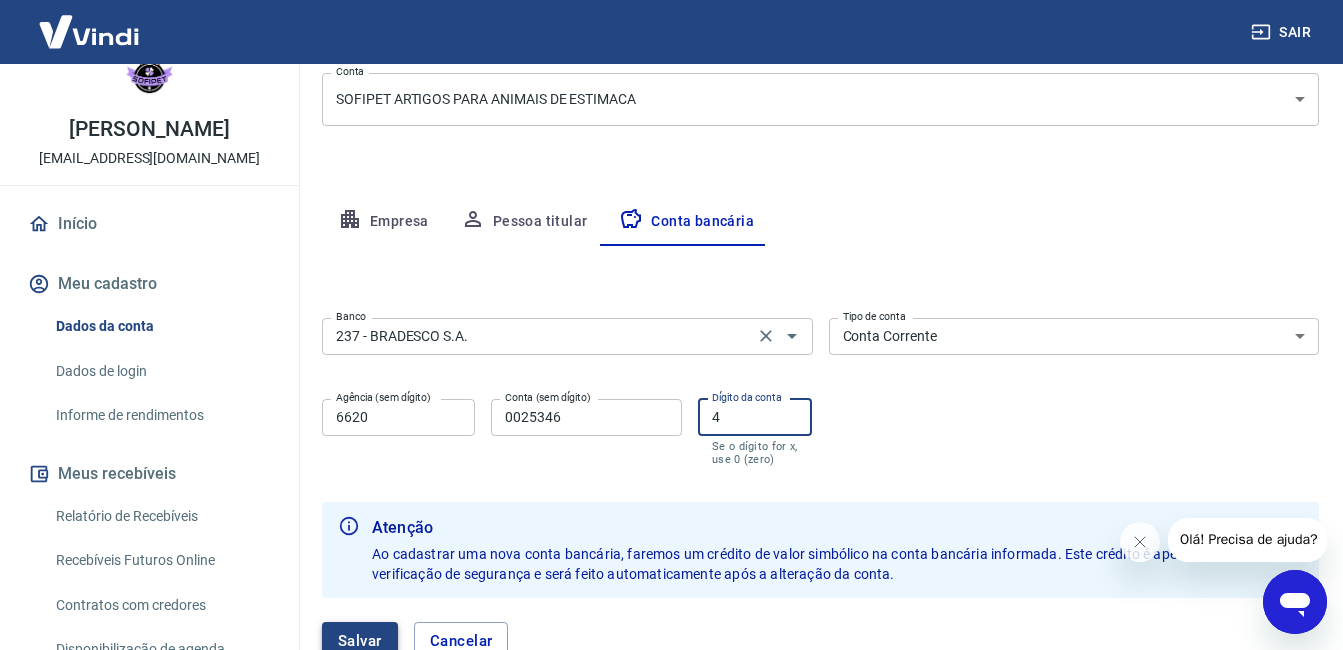 type on "4" 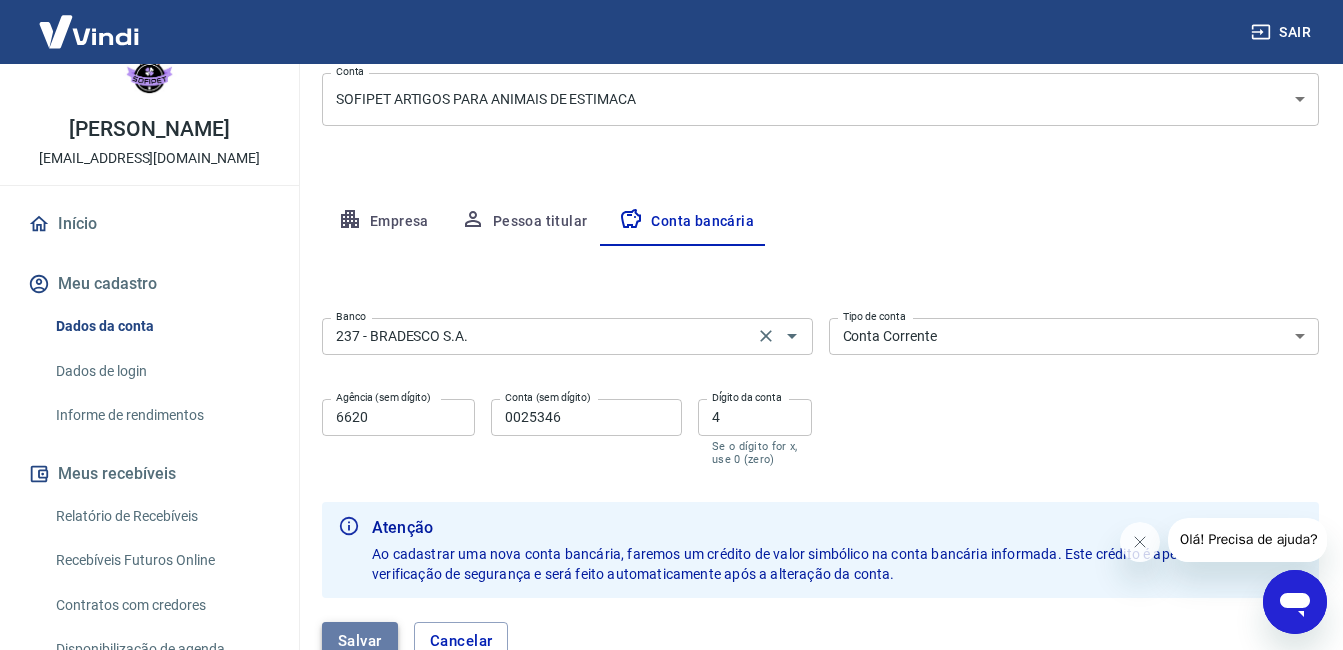 click on "Salvar" at bounding box center [360, 641] 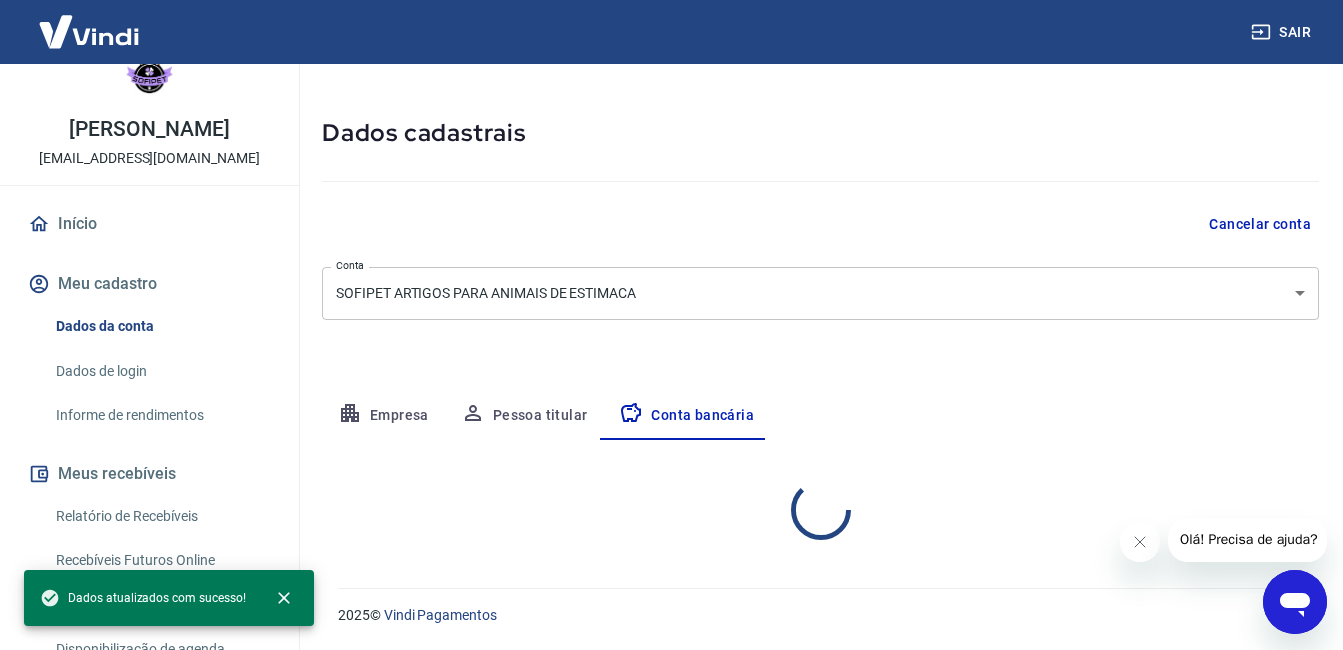 scroll, scrollTop: 261, scrollLeft: 0, axis: vertical 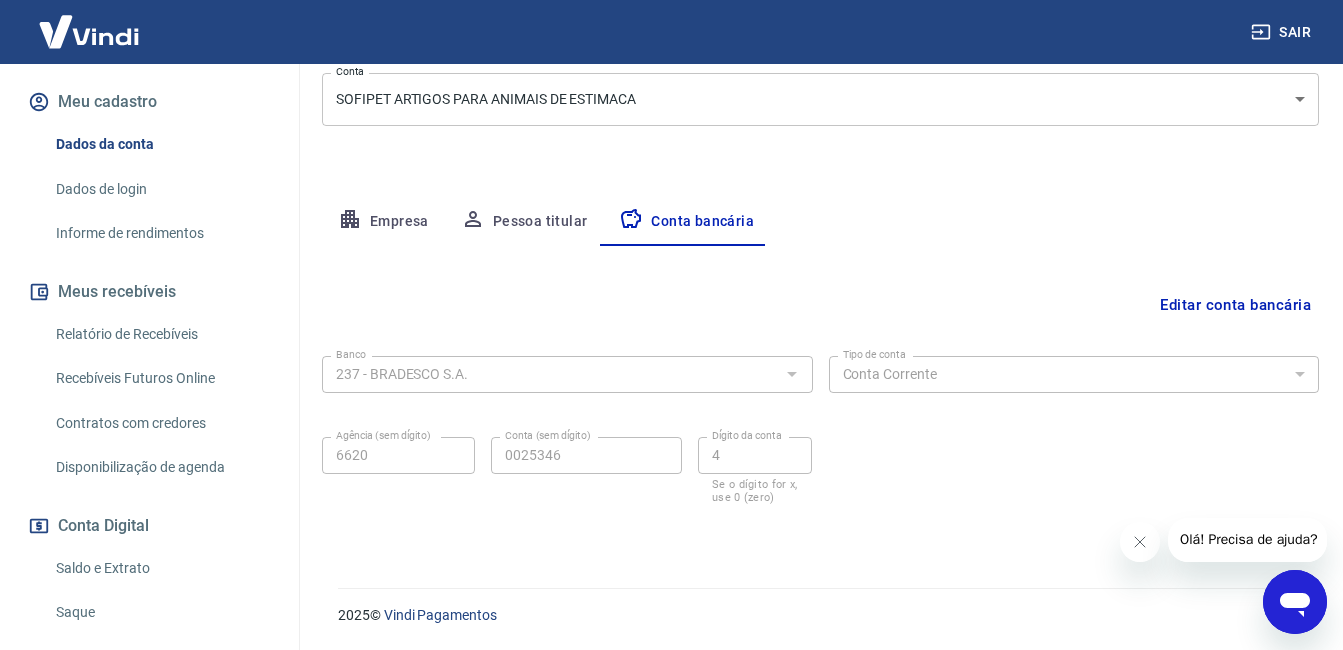 click on "Saque" at bounding box center [161, 612] 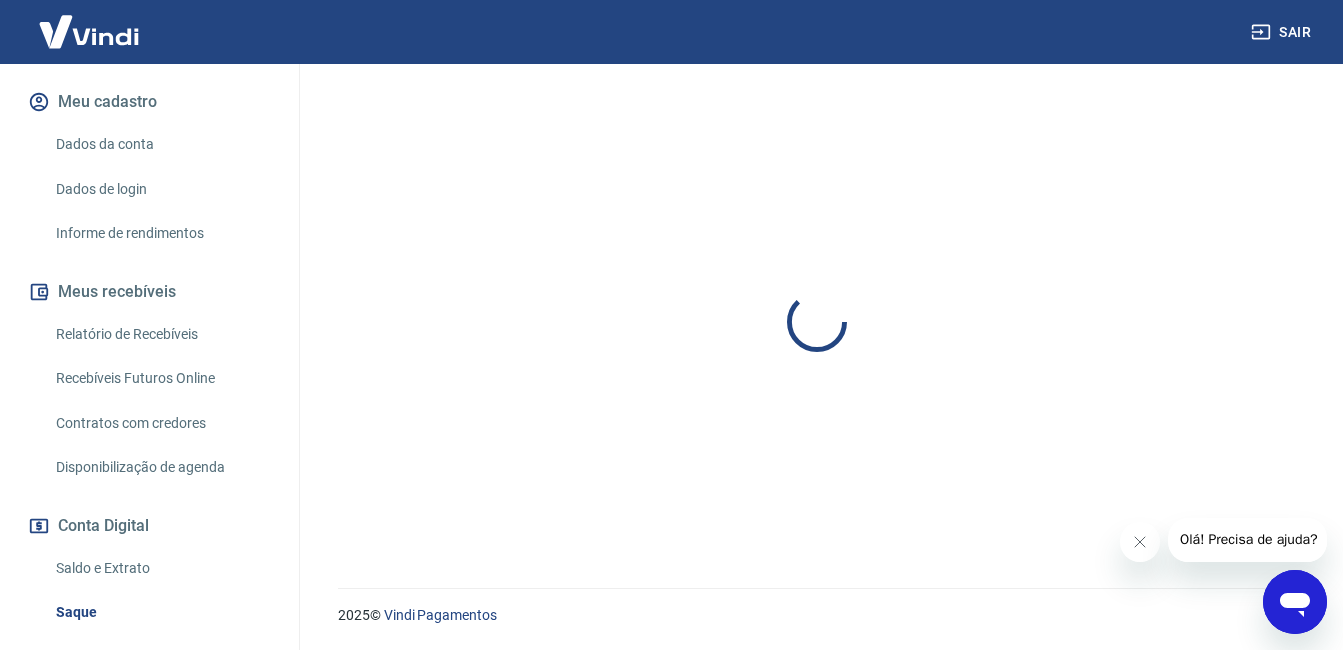 scroll, scrollTop: 0, scrollLeft: 0, axis: both 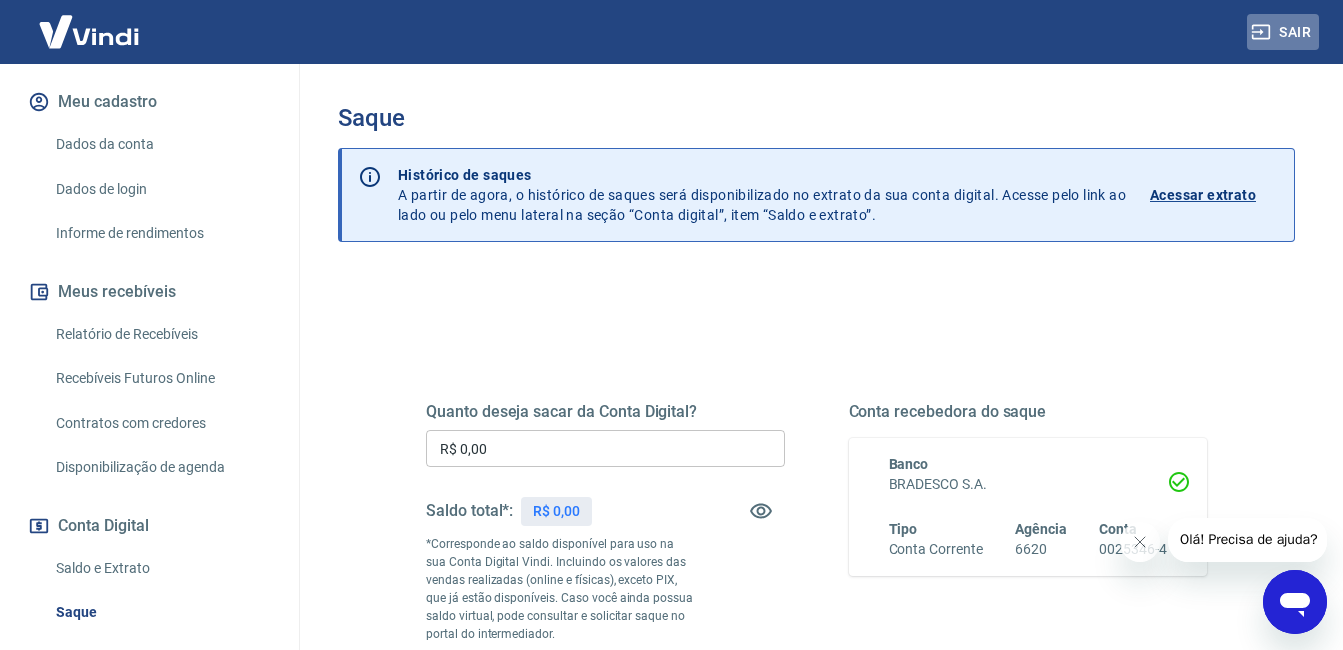 click 